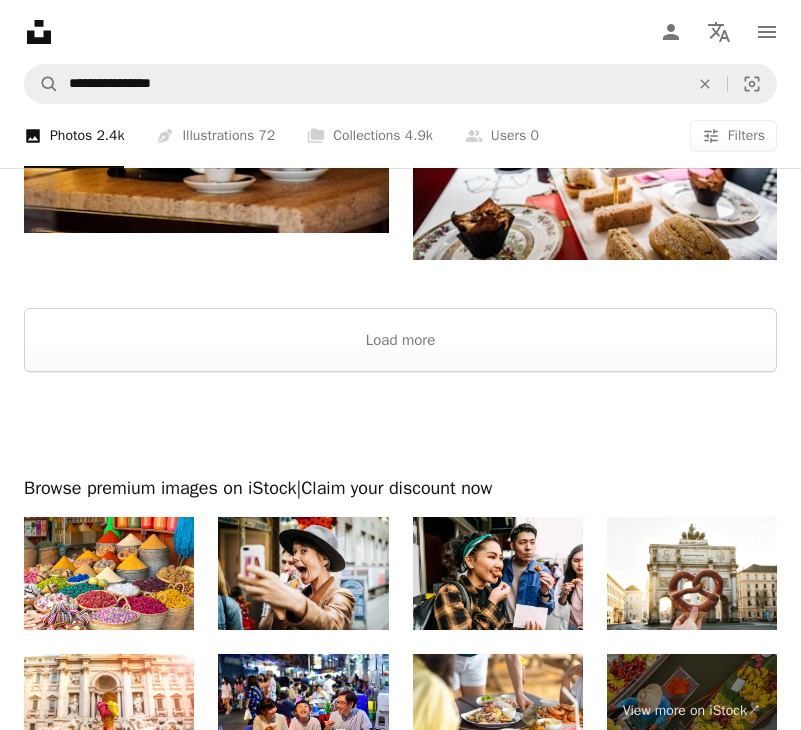 scroll, scrollTop: 4224, scrollLeft: 0, axis: vertical 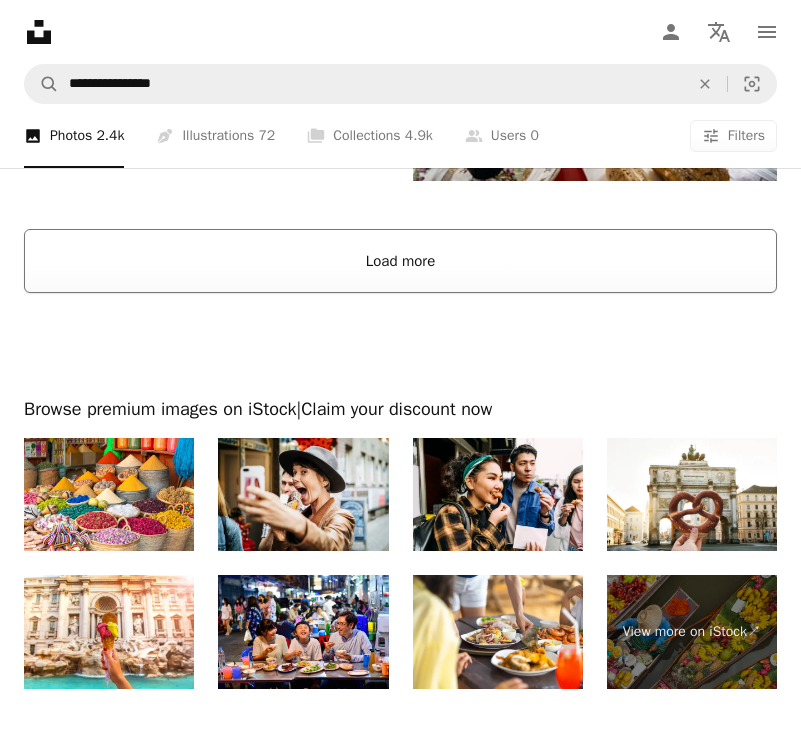 click on "Load more" at bounding box center (400, 261) 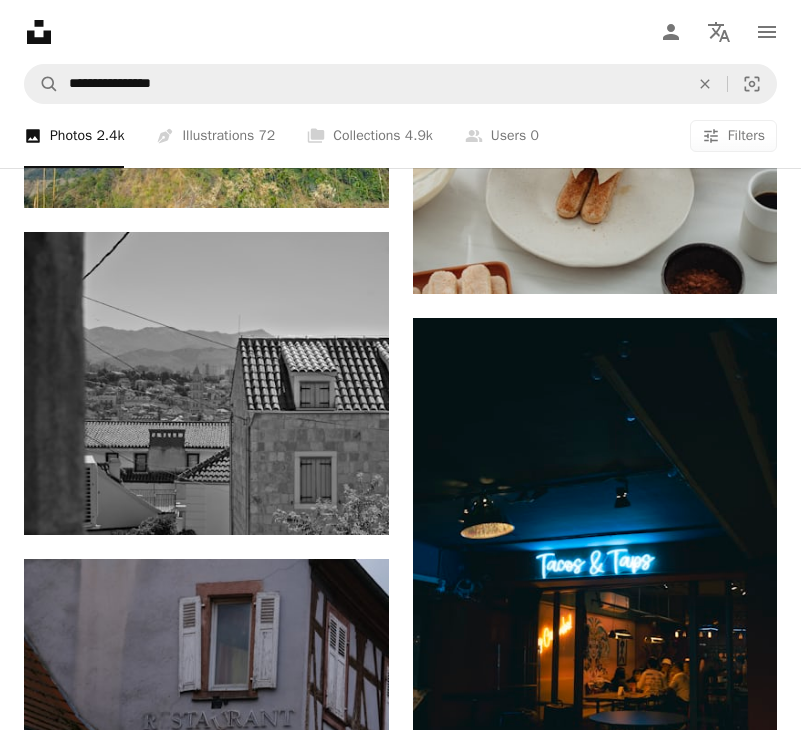 scroll, scrollTop: 6029, scrollLeft: 0, axis: vertical 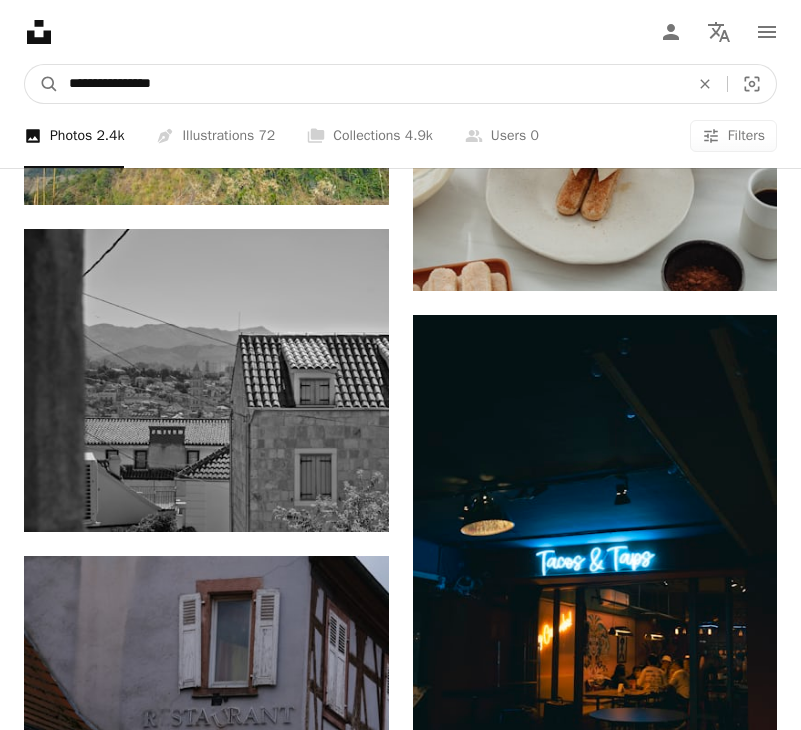 click on "**********" at bounding box center (371, 84) 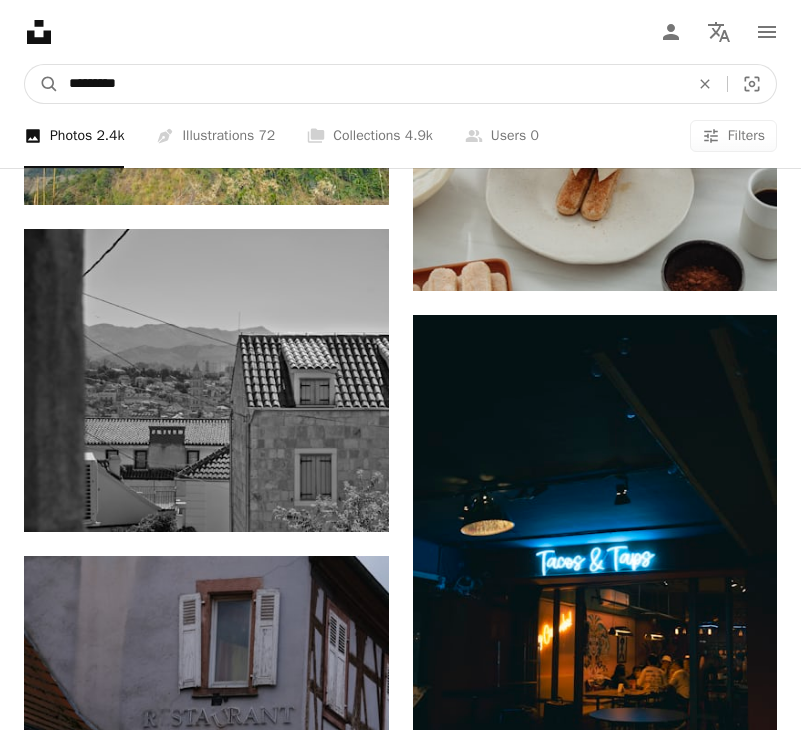 type on "*********" 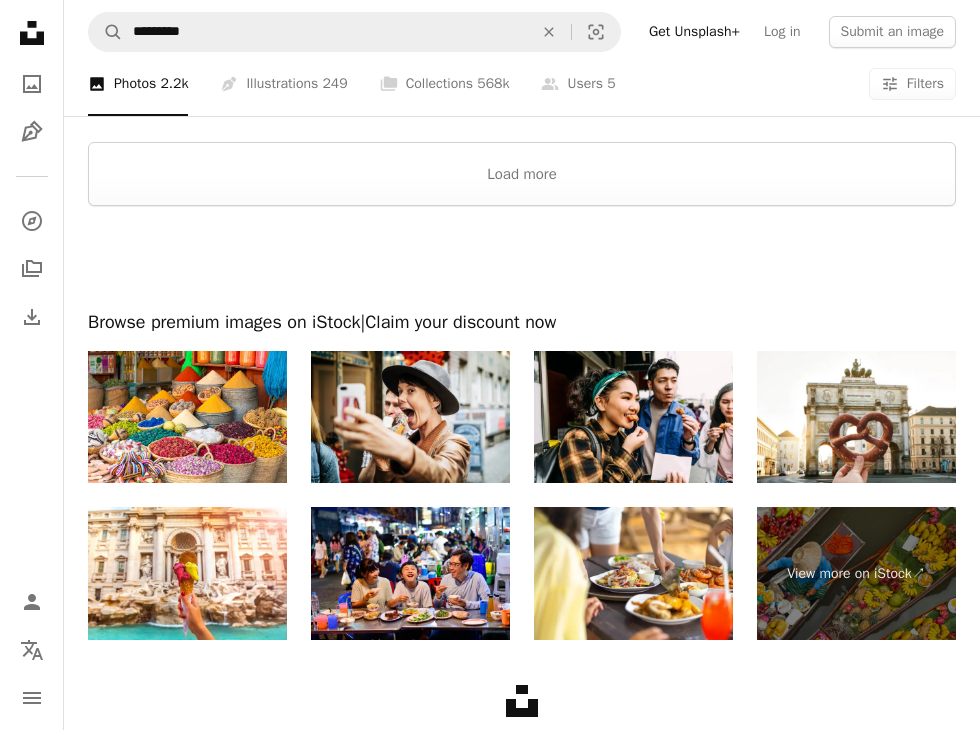 scroll, scrollTop: 4626, scrollLeft: 0, axis: vertical 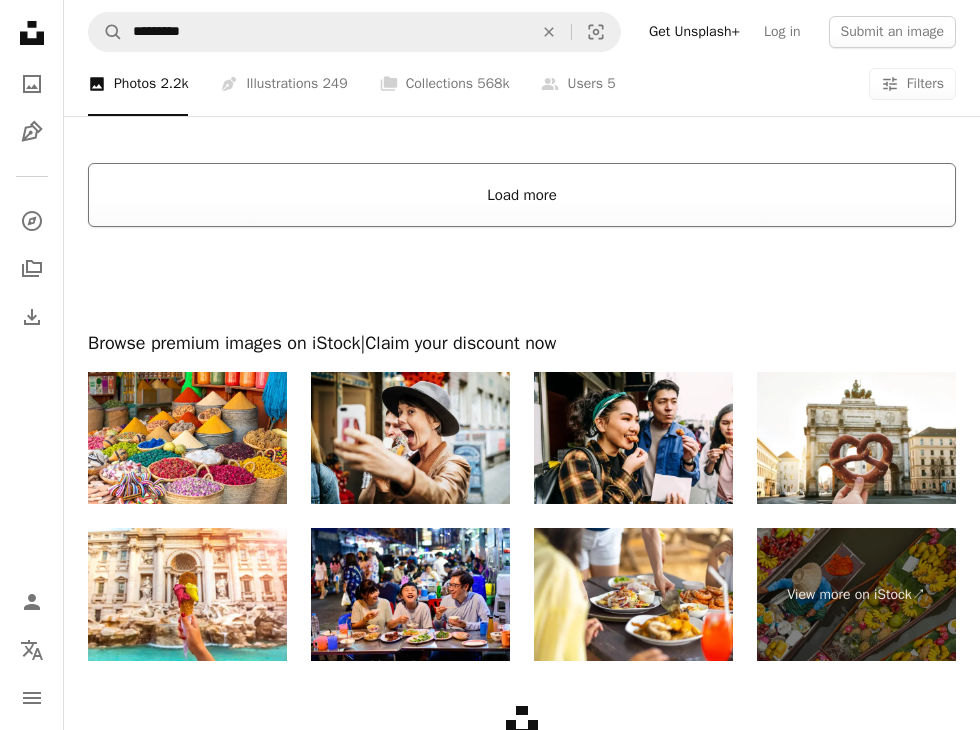 click on "Load more" at bounding box center [522, 195] 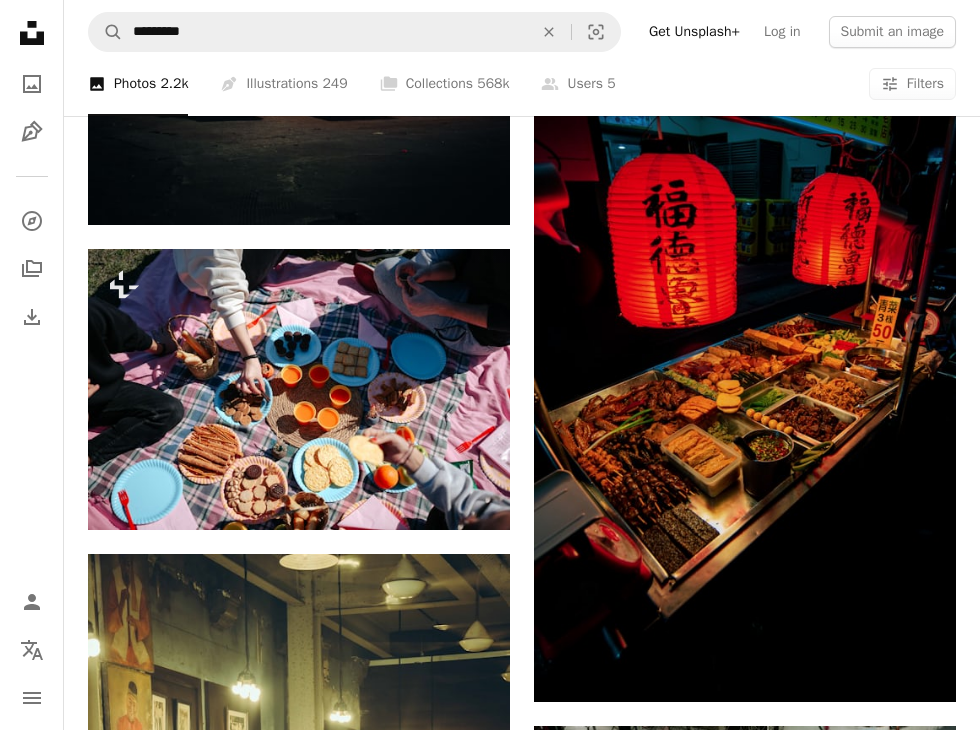 scroll, scrollTop: 23451, scrollLeft: 0, axis: vertical 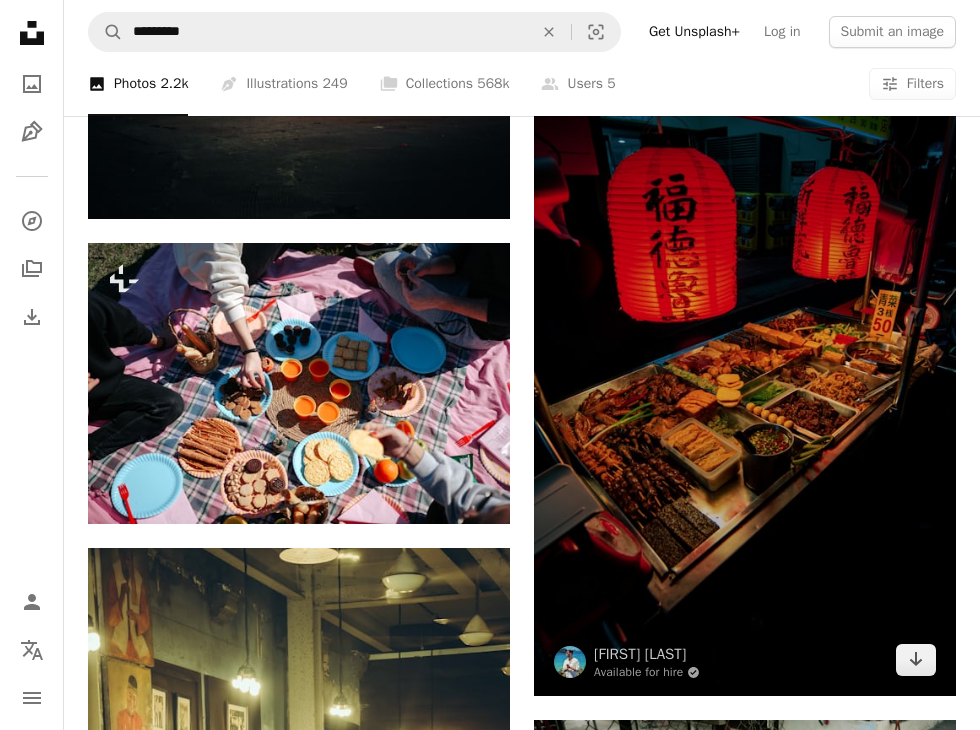 click at bounding box center [745, 380] 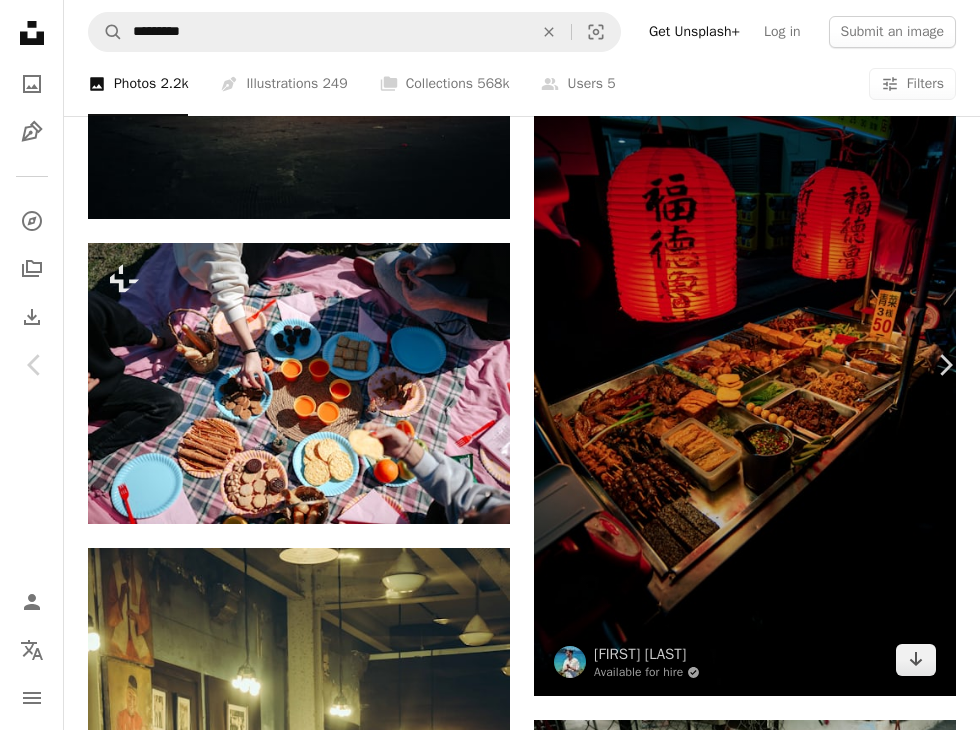 scroll, scrollTop: 68, scrollLeft: 0, axis: vertical 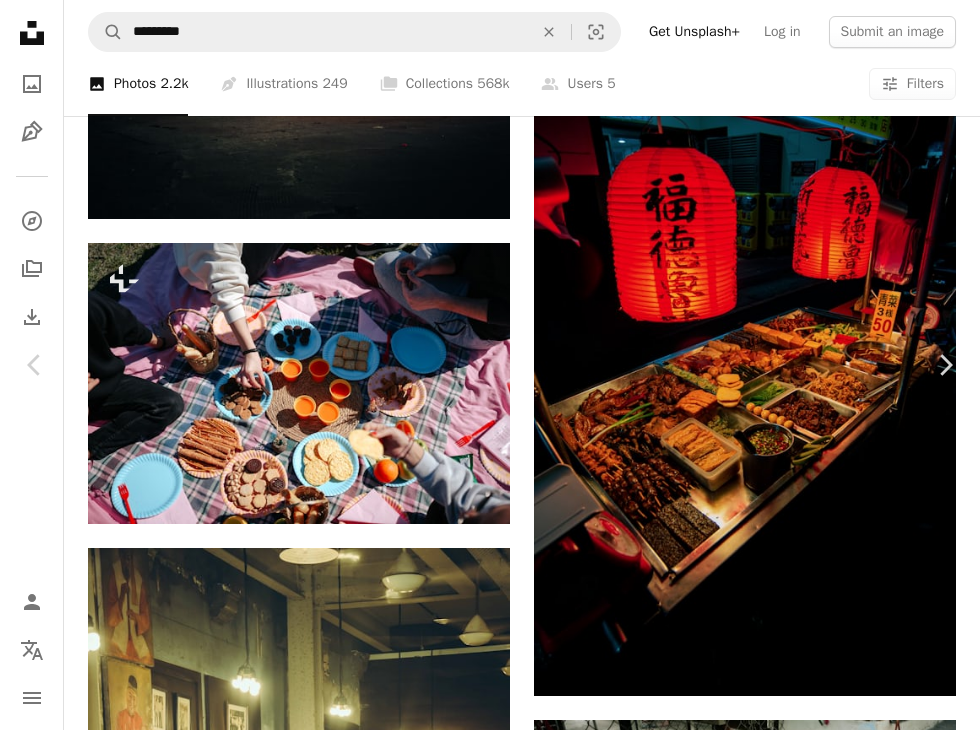 click on "Download free" at bounding box center (781, 5294) 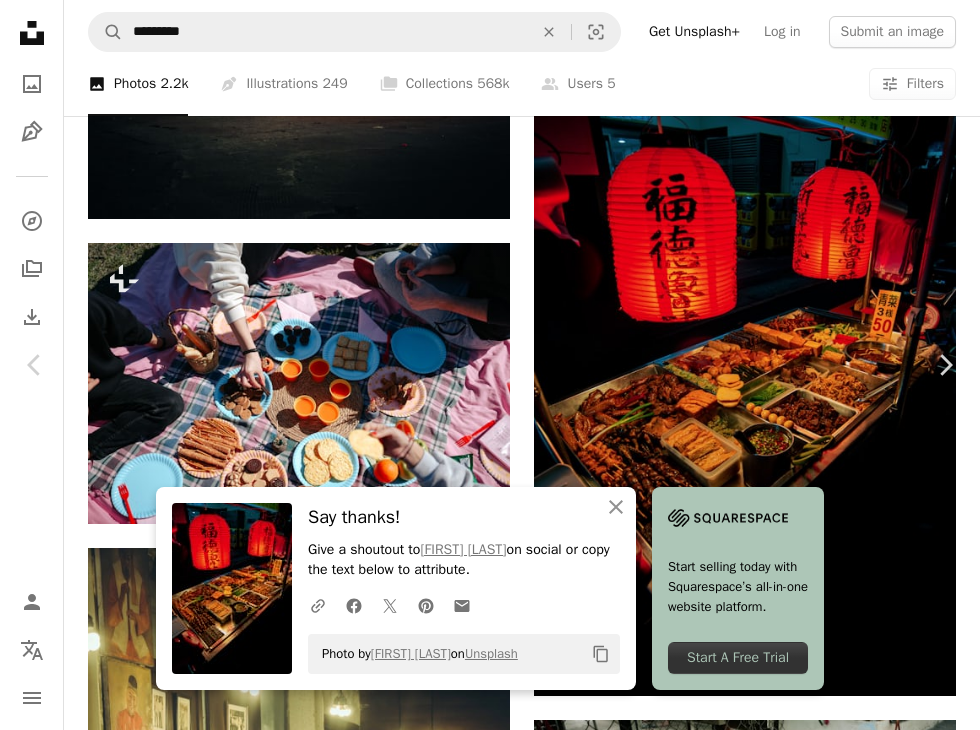 click on "An X shape Chevron left Chevron right An X shape Close Say thanks! Give a shoutout to  [FIRST] [LAST]  on social or copy the text below to attribute. A URL sharing icon (chains) Facebook icon X (formerly Twitter) icon Pinterest icon An envelope Photo by  [FIRST] [LAST]  on  Unsplash
Copy content Start selling today with Squarespace’s all-in-one website platform. Start A Free Trial [FIRST] [LAST] Available for hire A checkmark inside of a circle A heart A plus sign Edit image   Plus sign for Unsplash+ Download free Chevron down Zoom in Views 7,580 Downloads 84 A forward-right arrow Share Info icon Info More Actions Calendar outlined Published on  [MONTH] [DAY], [YEAR] Safety Free to use under the  Unsplash License food restaurant urban lamp meal indoors night life cafeteria Free pictures Browse premium related images on iStock  |  Save 20% with code UNSPLASH20 View more on iStock  ↗ Related images A heart A plus sign [FIRST] [LAST] Arrow pointing down Plus sign for Unsplash+ A heart A plus sign For  Unsplash+" at bounding box center [490, 5628] 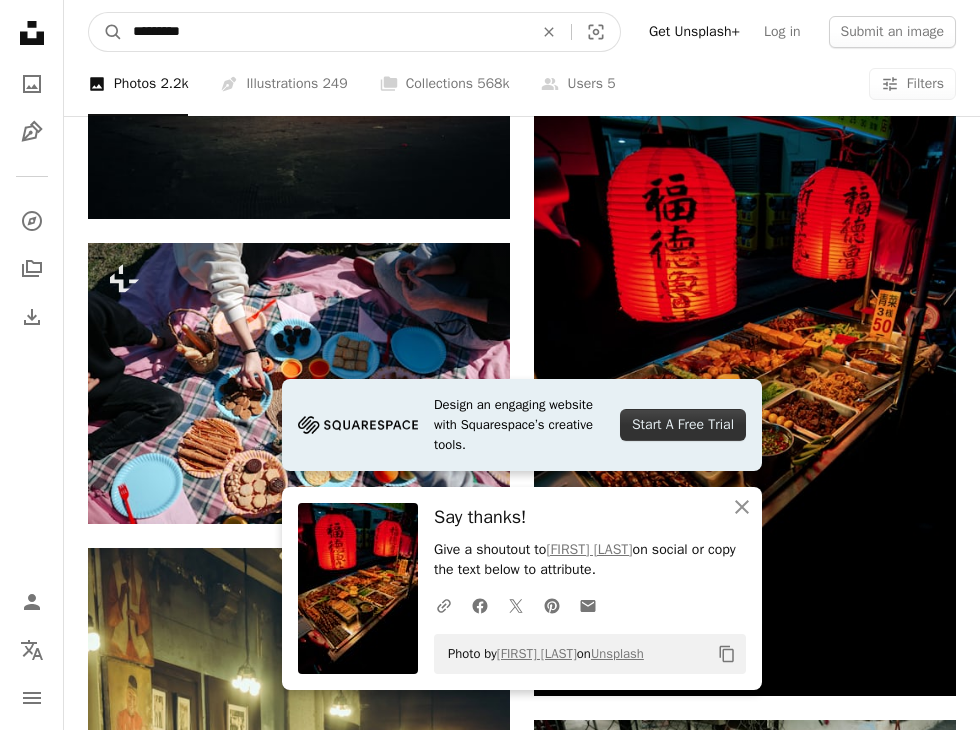 click on "*********" at bounding box center (325, 32) 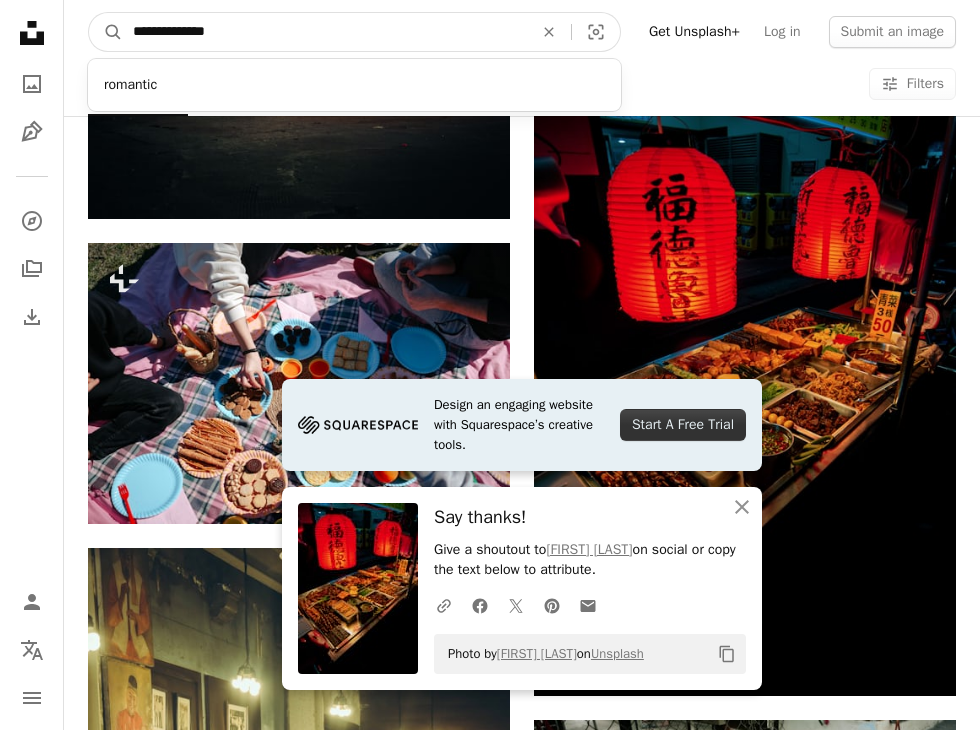 type on "**********" 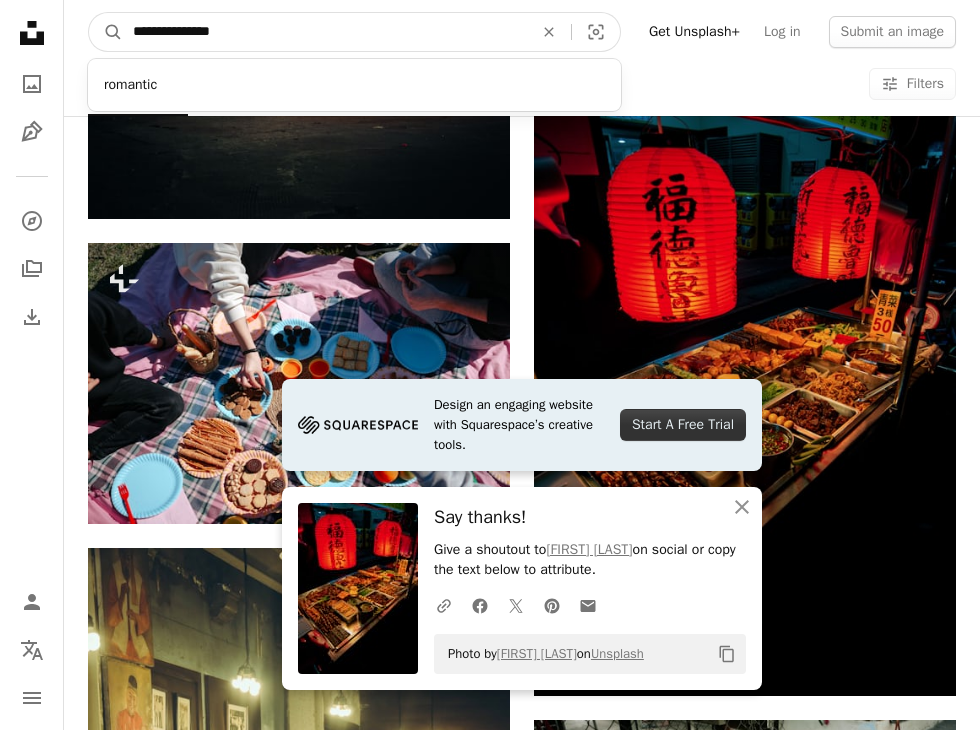 click on "A magnifying glass" at bounding box center [106, 32] 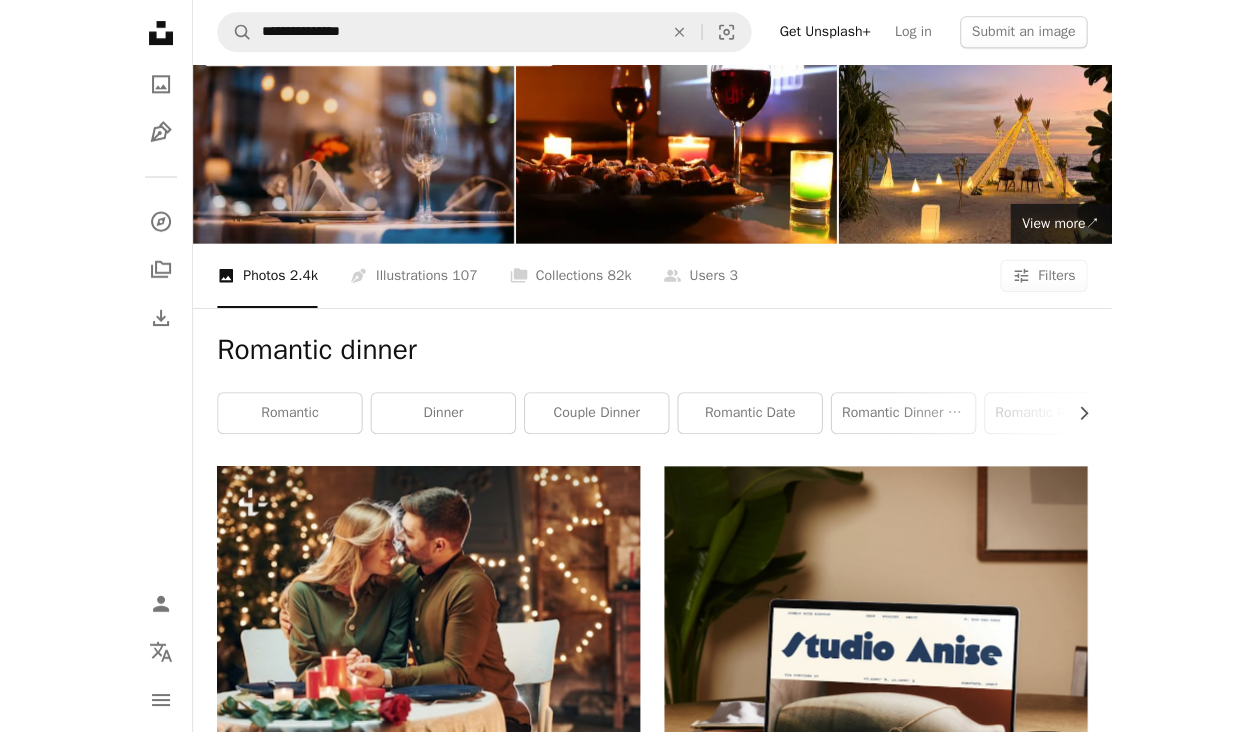 scroll, scrollTop: 0, scrollLeft: 0, axis: both 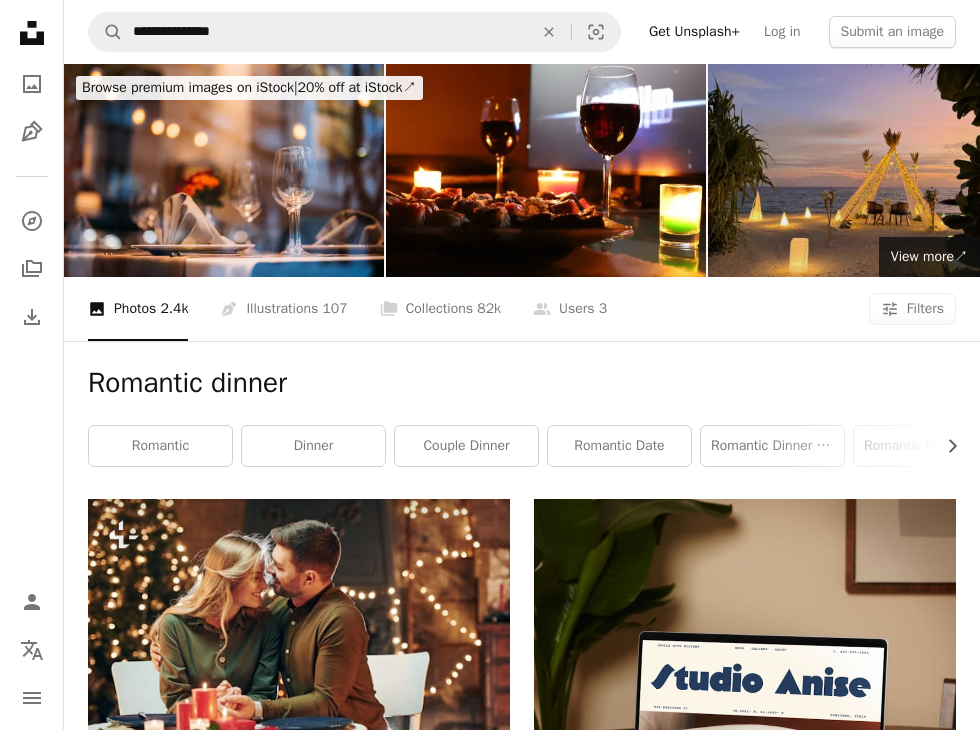 click at bounding box center [868, 170] 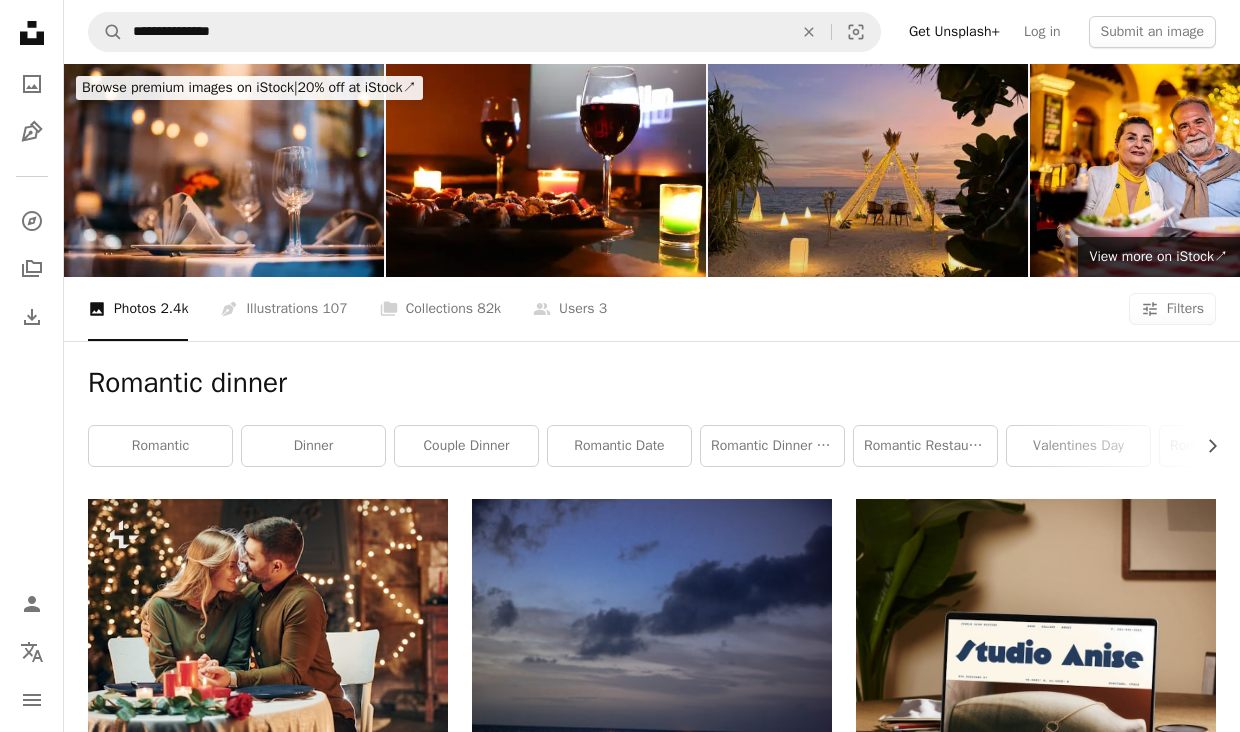 click at bounding box center (868, 170) 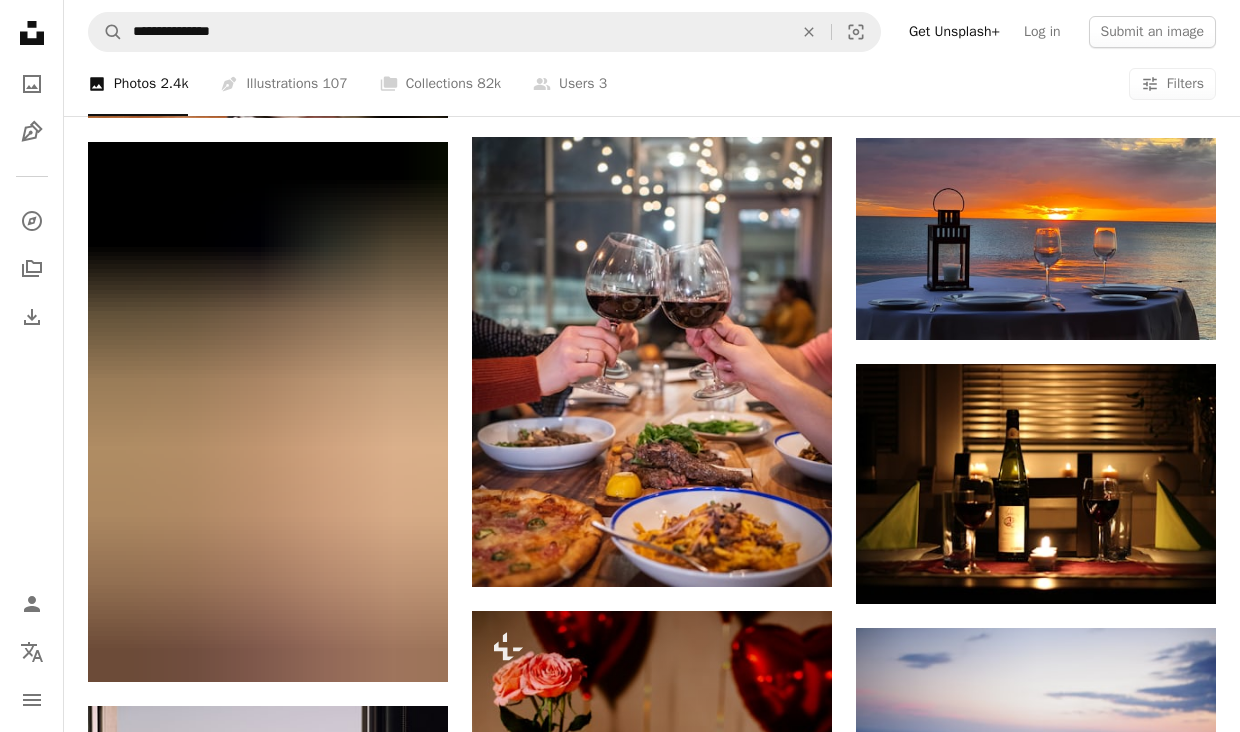 scroll, scrollTop: 881, scrollLeft: 0, axis: vertical 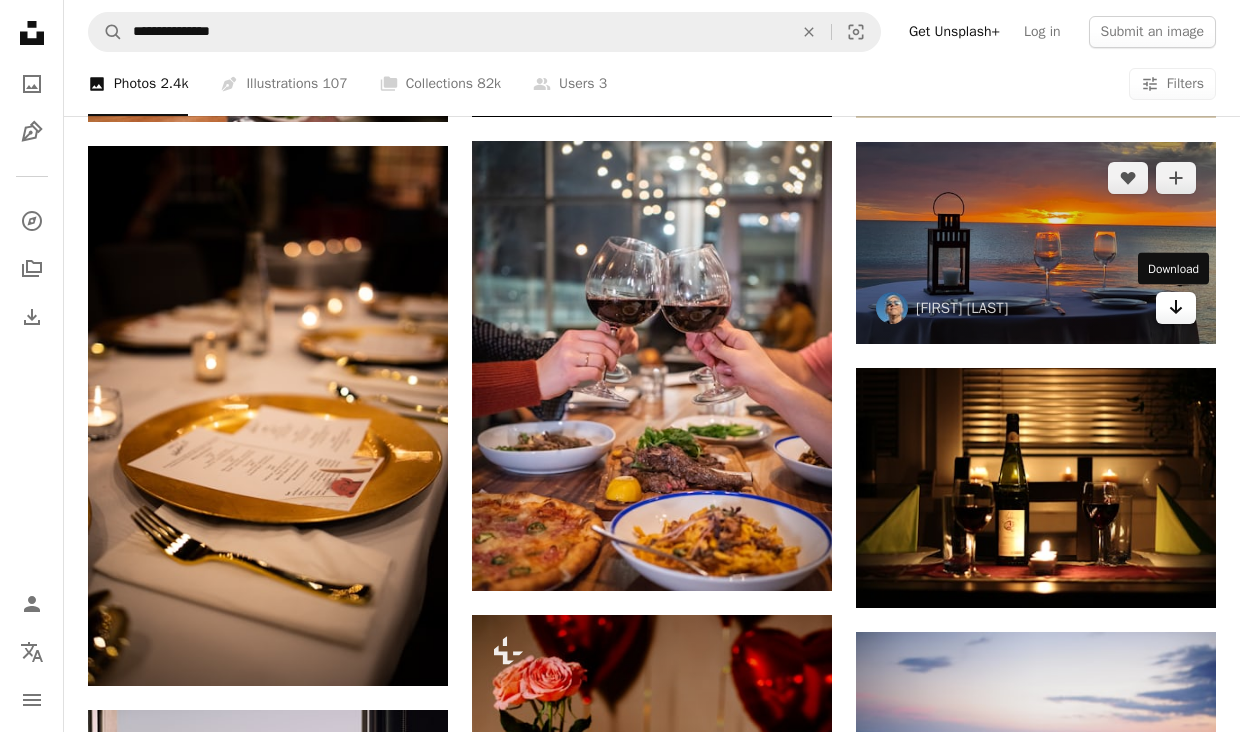 click on "Arrow pointing down" at bounding box center [1176, 308] 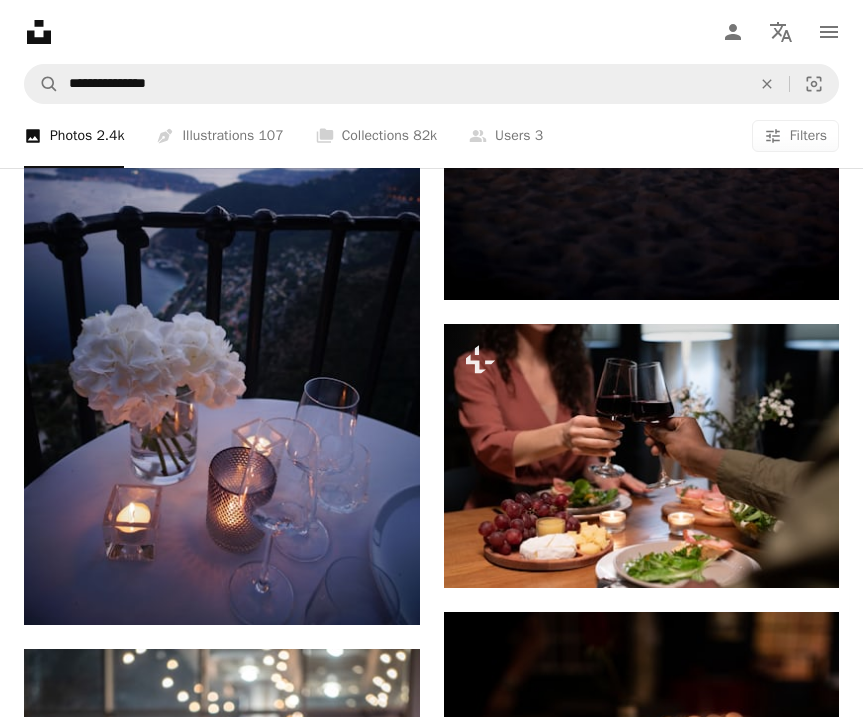 scroll, scrollTop: 4925, scrollLeft: 0, axis: vertical 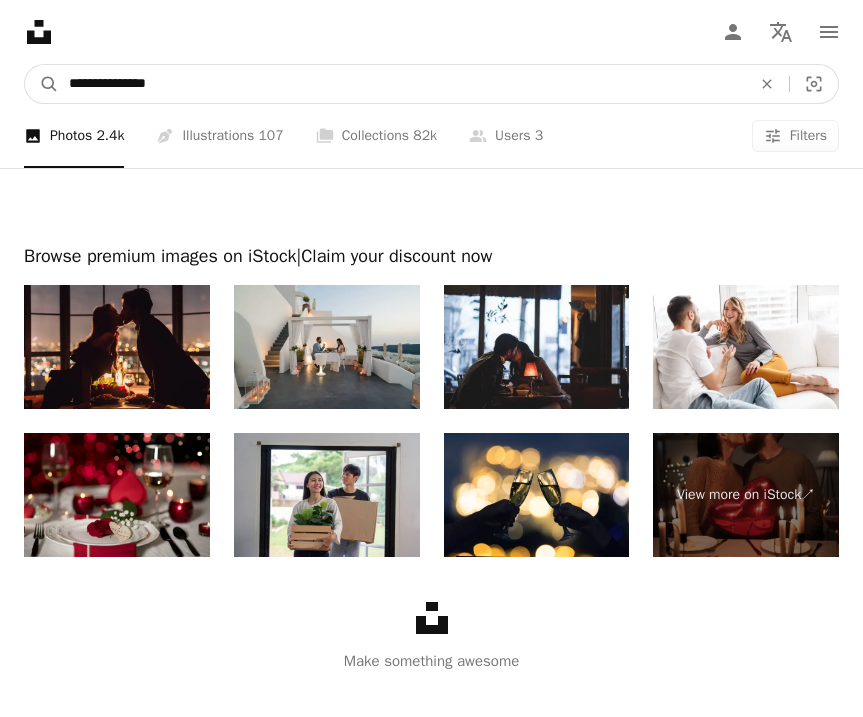 click on "**********" at bounding box center (402, 84) 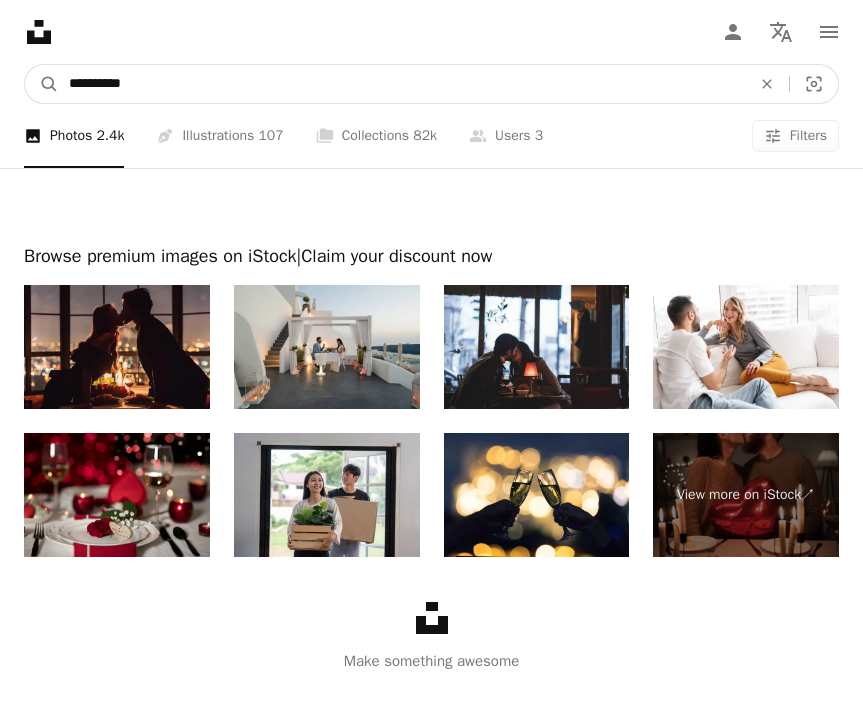 type on "**********" 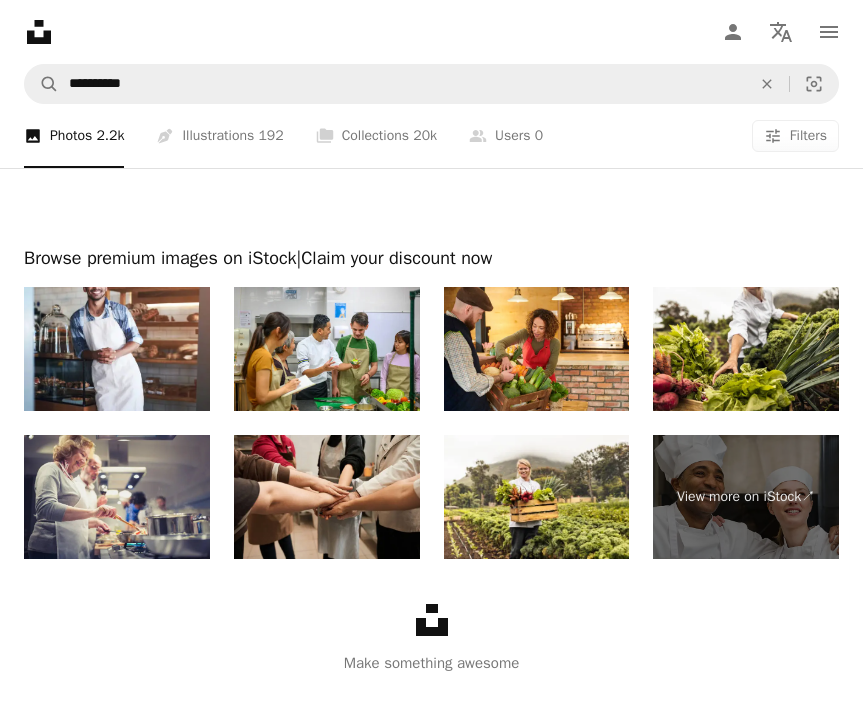 scroll, scrollTop: 4728, scrollLeft: 0, axis: vertical 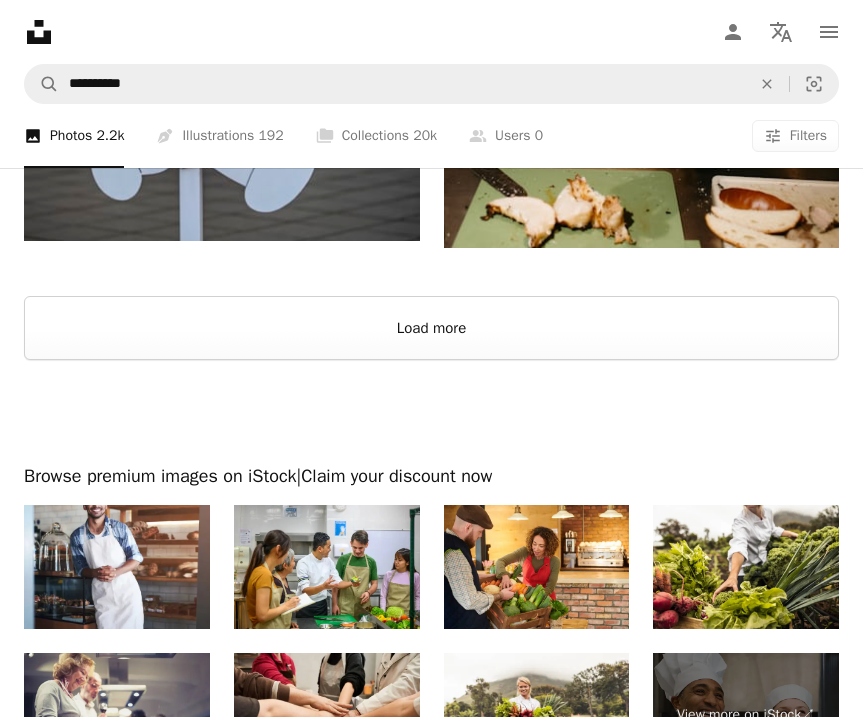 click on "Load more" at bounding box center (431, 328) 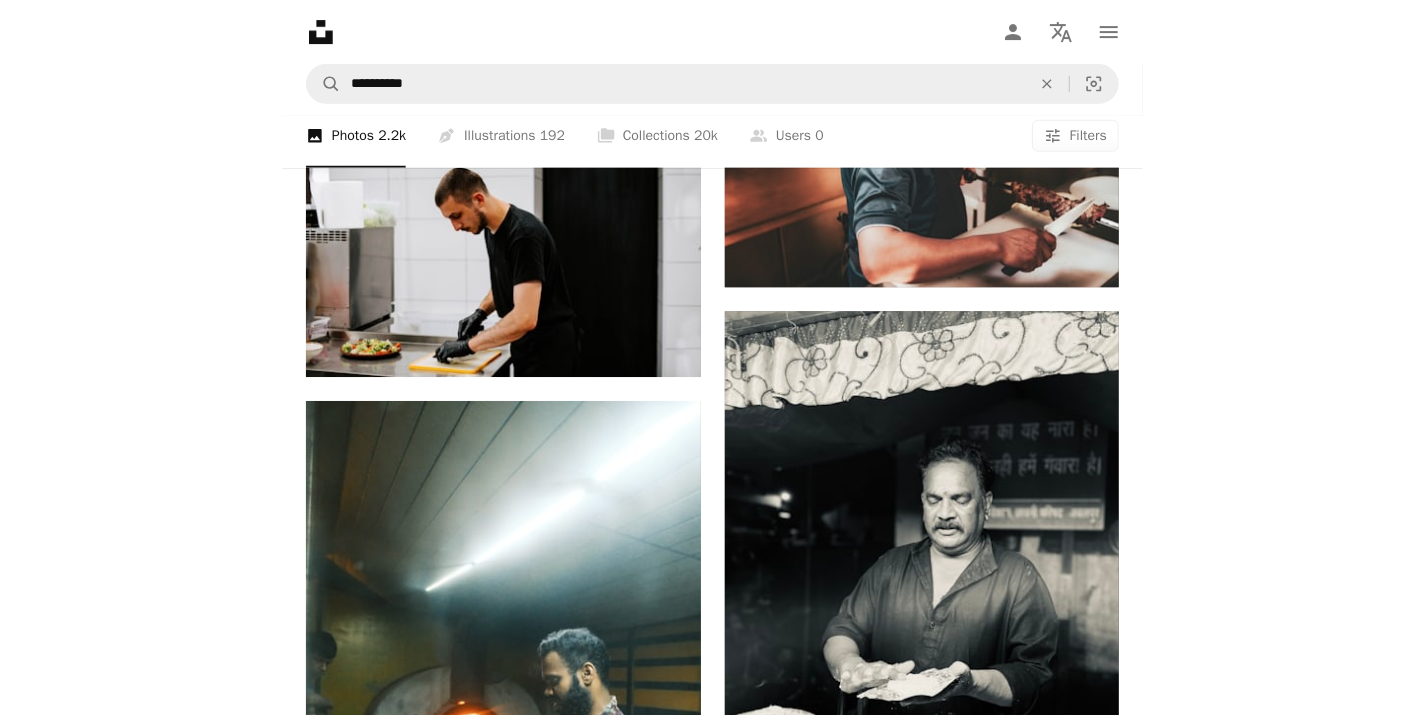 scroll, scrollTop: 10678, scrollLeft: 0, axis: vertical 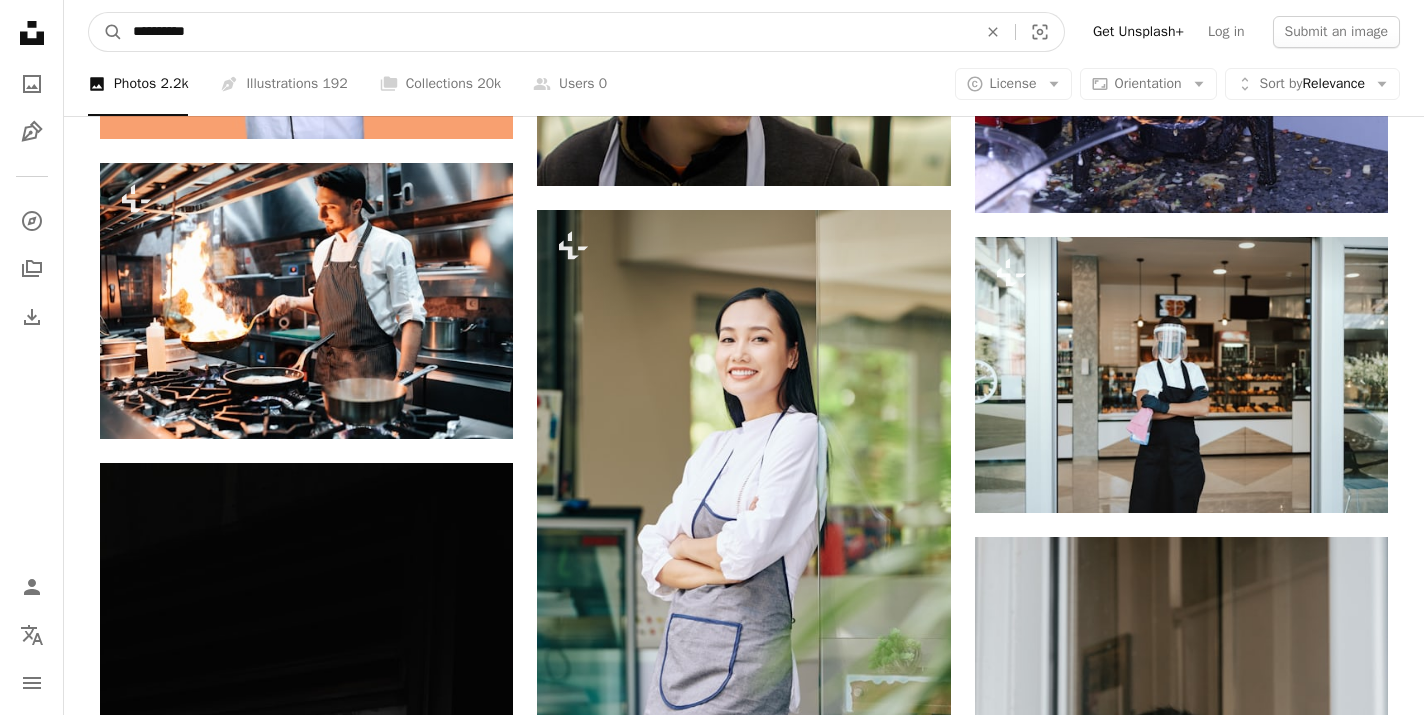click on "**********" at bounding box center [547, 32] 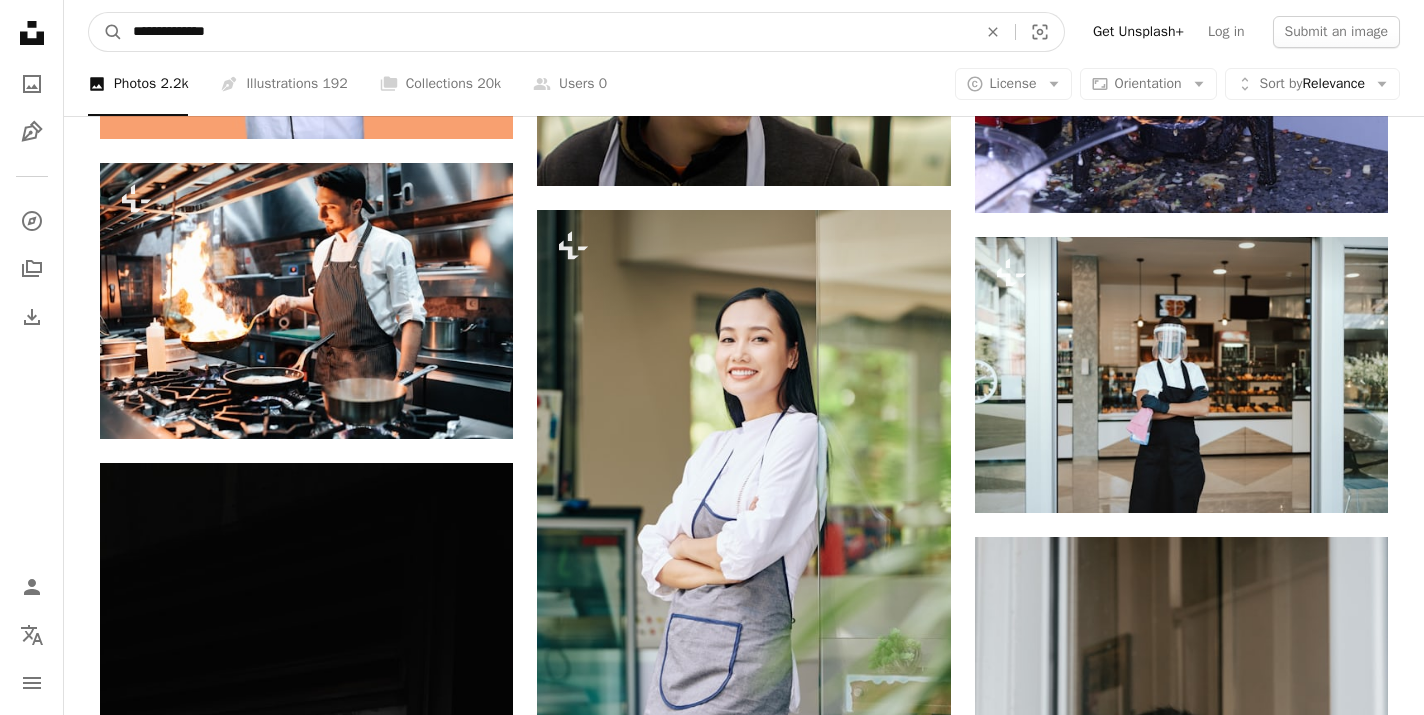 type on "**********" 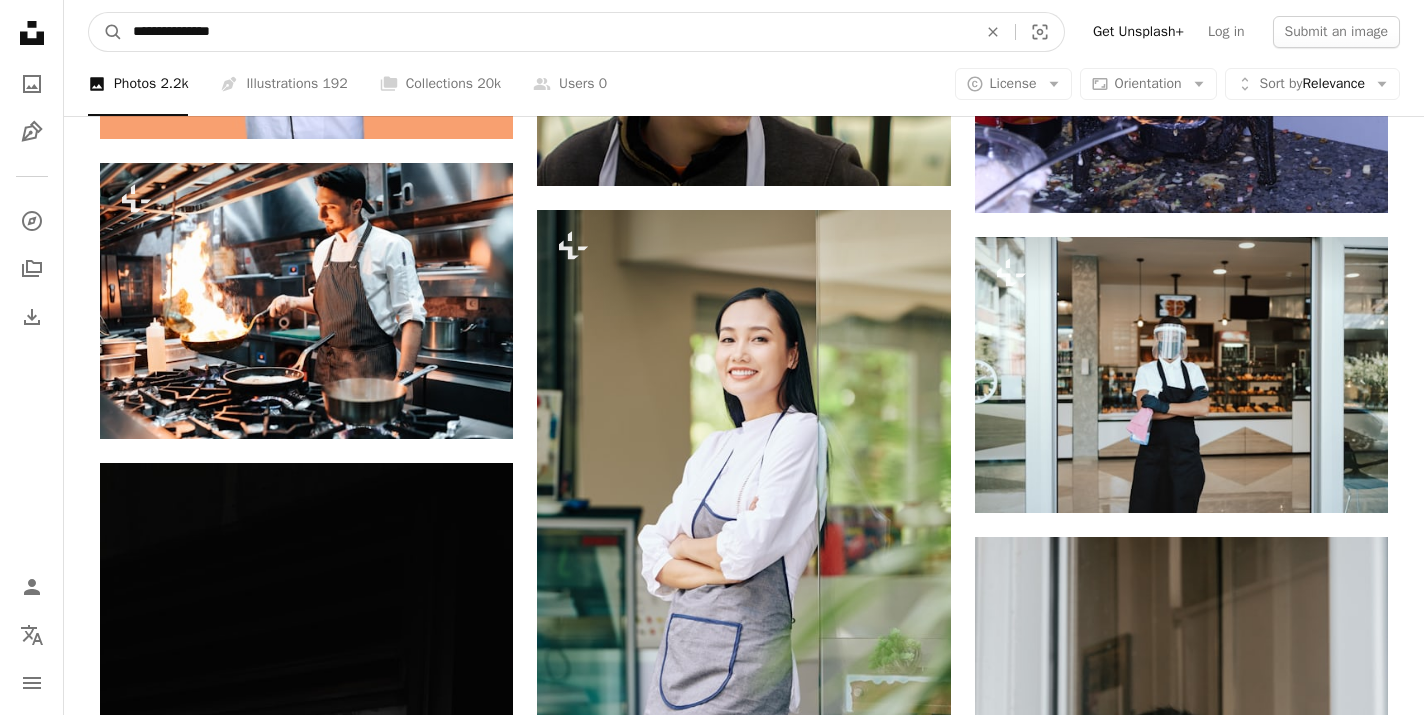 click on "A magnifying glass" at bounding box center [106, 32] 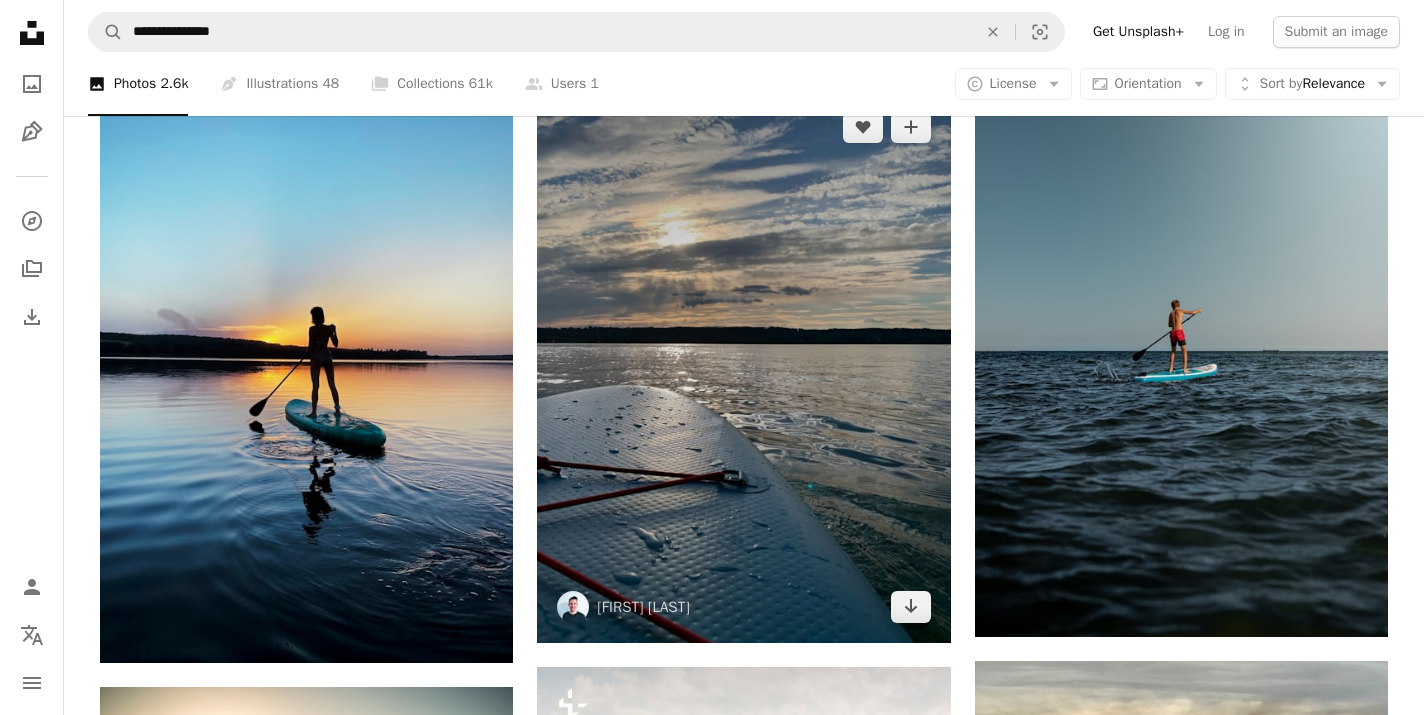 scroll, scrollTop: 1098, scrollLeft: 0, axis: vertical 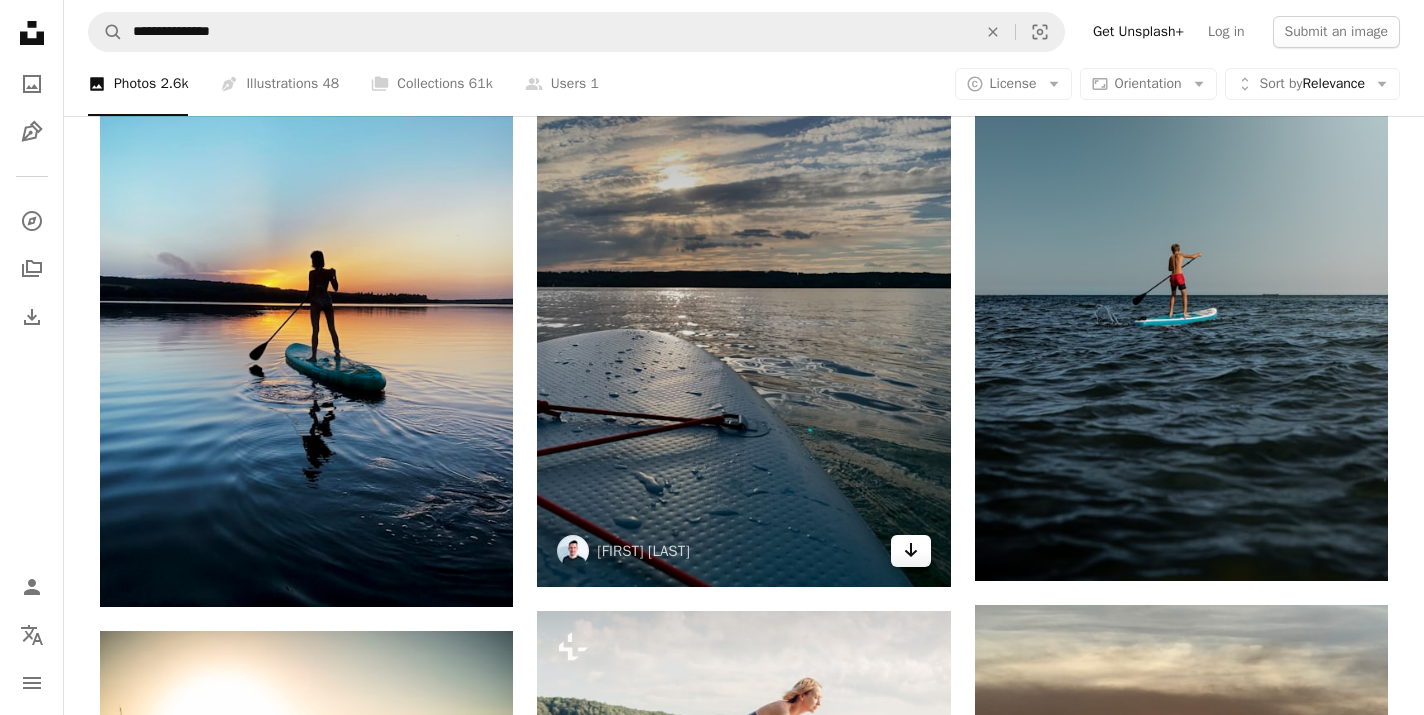 click on "Arrow pointing down" 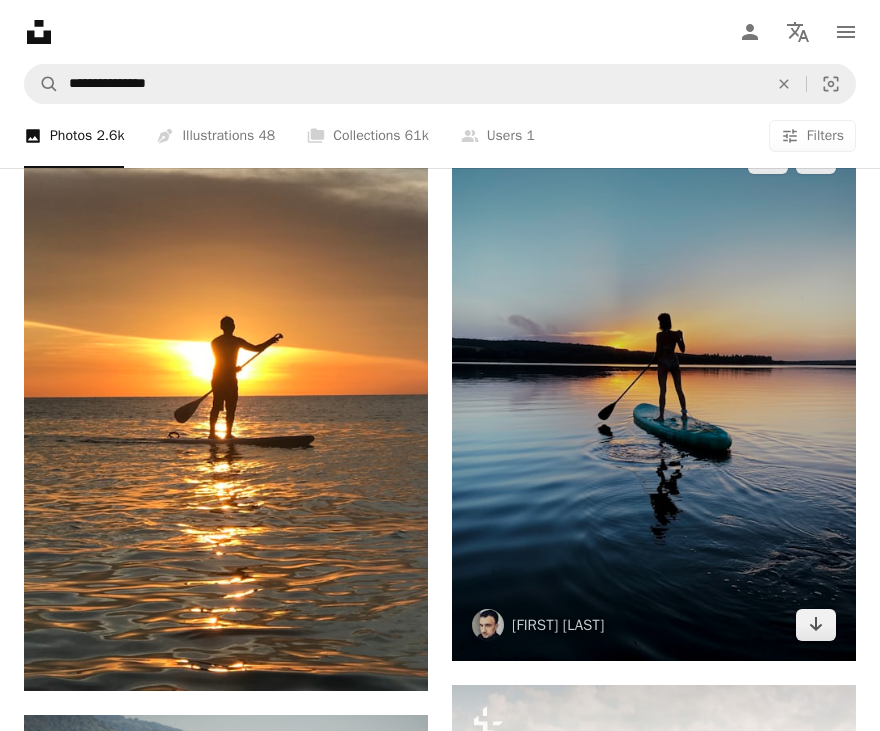 scroll, scrollTop: 1937, scrollLeft: 0, axis: vertical 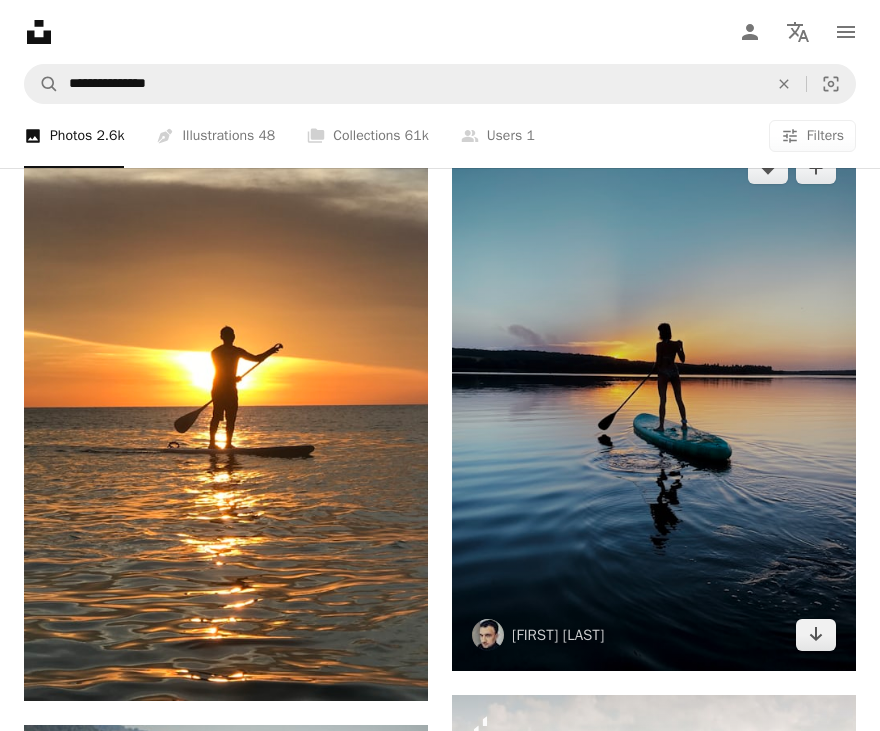 click at bounding box center (654, 401) 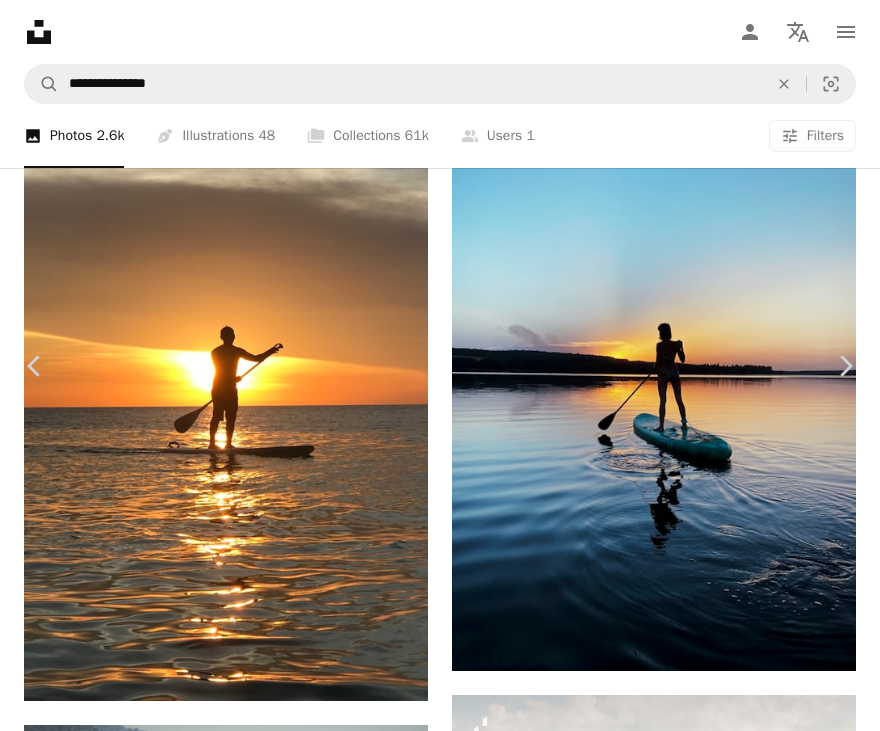 click at bounding box center (432, 5008) 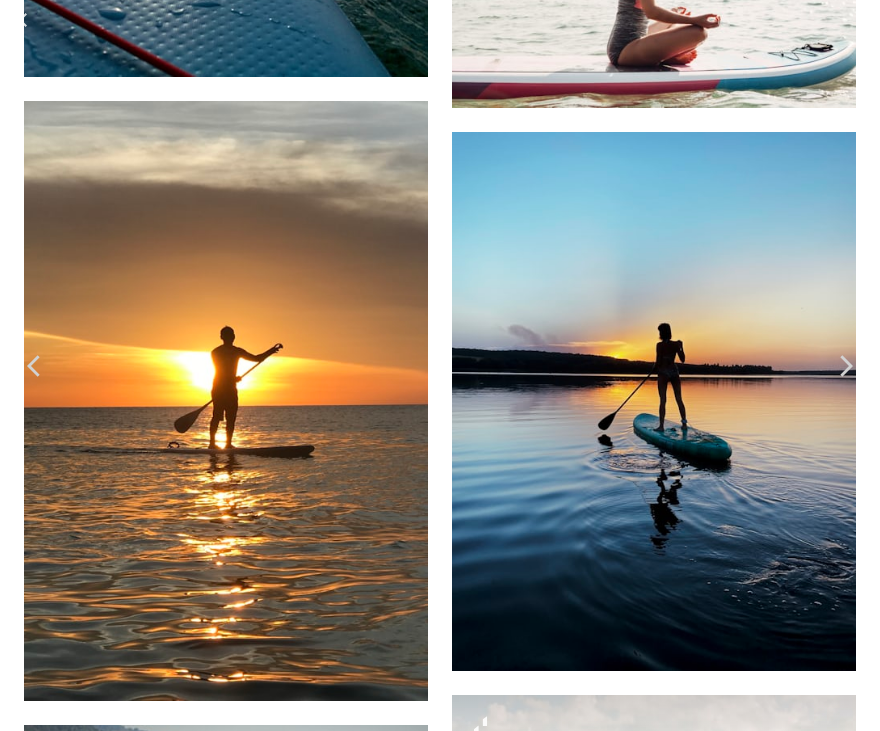scroll, scrollTop: 222, scrollLeft: 0, axis: vertical 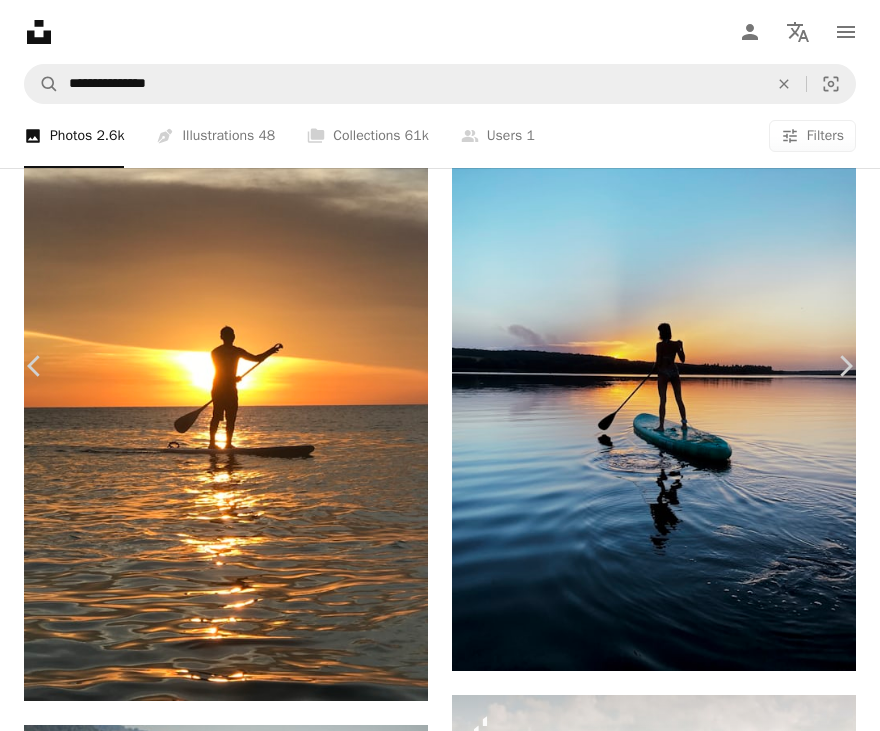 click on "An X shape Chevron left Chevron right [FIRST] [LAST] ivrn A heart A plus sign Edit image   Plus sign for Unsplash+ Download free Chevron down Zoom in Views 2,023,138 Downloads 6,758 Featured in Girls vs. Stereotypes A forward-right arrow Share Info icon Info More Actions A map marker [CITY], [STATE], [COUNTRY] Calendar outlined Published on  September 28, 2020 Camera Apple, iPhone 11 Pro Safety Free to use under the  Unsplash License sunset human outdoors ripple paddle oars Creative Commons images Browse premium related images on iStock  |  Save 20% with code UNSPLASH20 View more on iStock  ↗ Related images A heart A plus sign Basak Ar Arrow pointing down Plus sign for Unsplash+ A heart A plus sign Getty Images For  Unsplash+ A lock   Download A heart A plus sign [FIRST] [LAST] Available for hire A checkmark inside of a circle Arrow pointing down A heart A plus sign [FIRST] [LAST] Arrow pointing down A heart A plus sign [FIRST] [LAST] A heart A heart" at bounding box center (440, 4995) 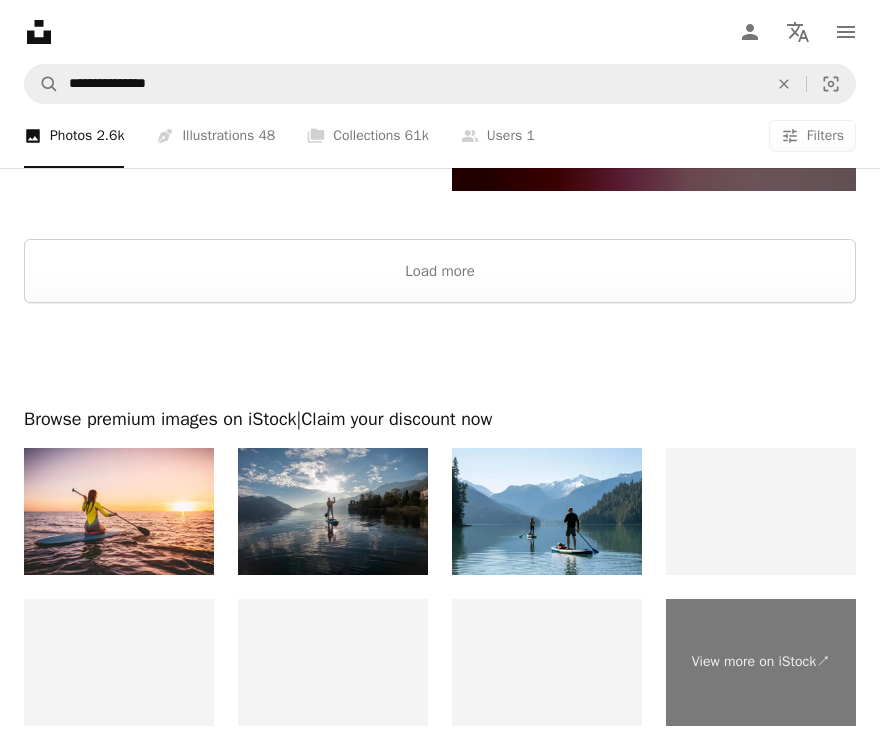scroll, scrollTop: 5691, scrollLeft: 0, axis: vertical 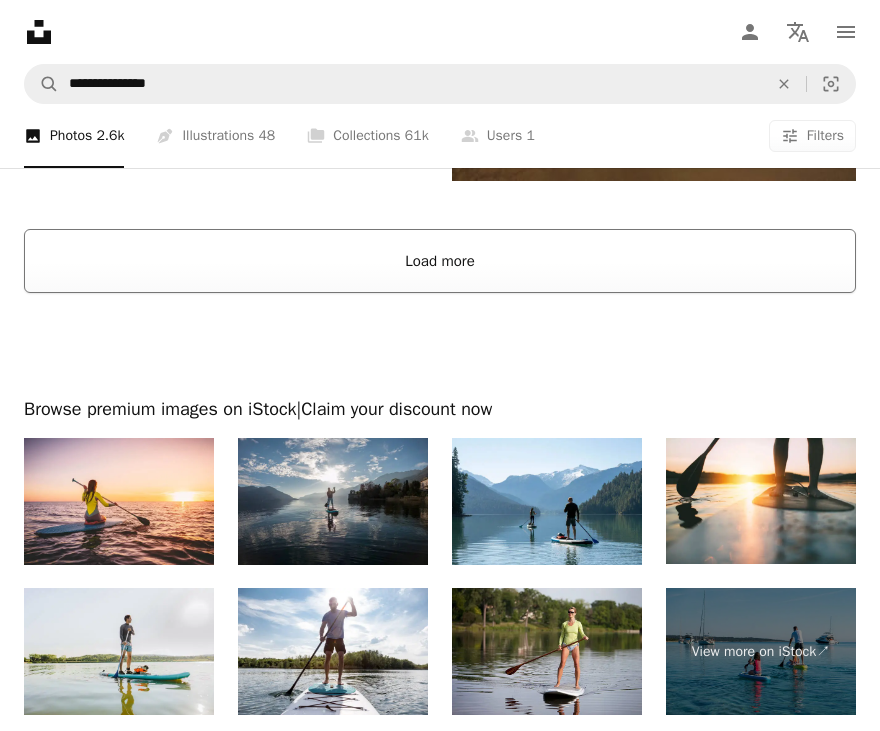 click on "Load more" at bounding box center [440, 261] 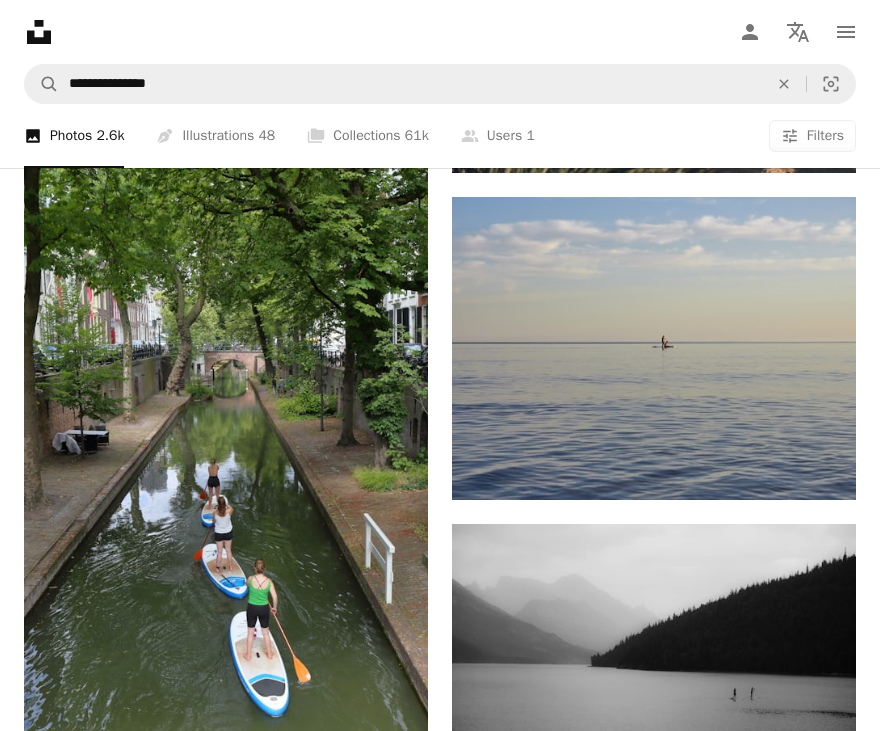 scroll, scrollTop: 20381, scrollLeft: 0, axis: vertical 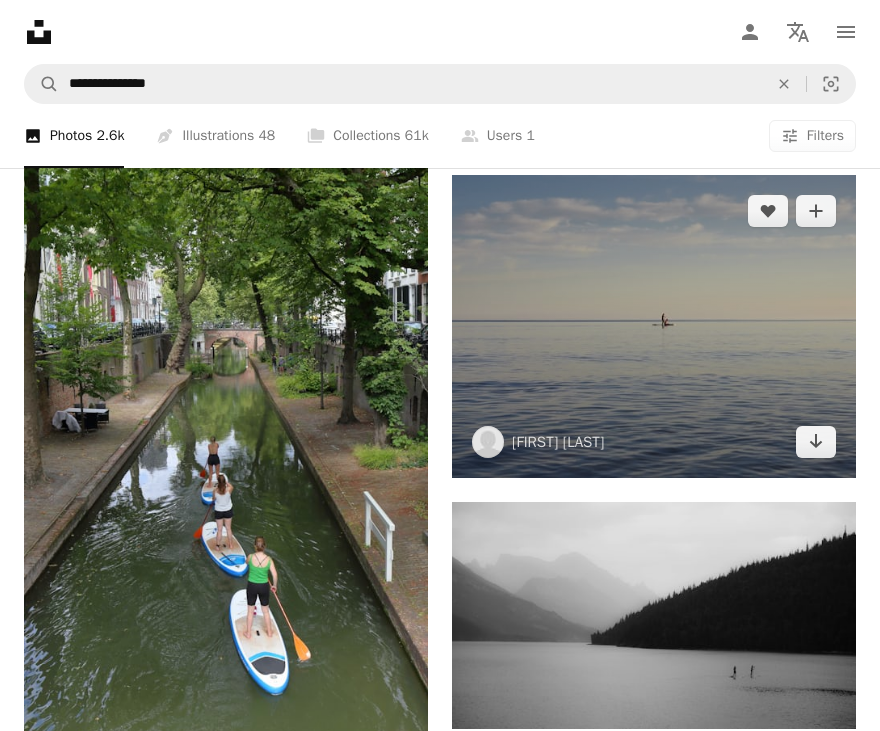 click at bounding box center (654, 326) 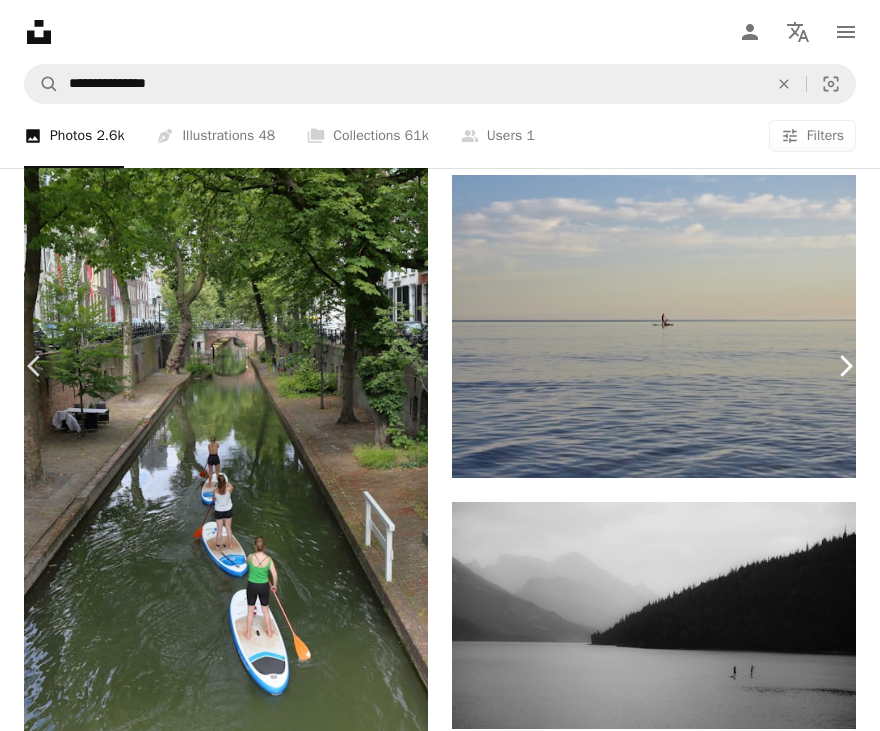 click on "Chevron right" at bounding box center (845, 366) 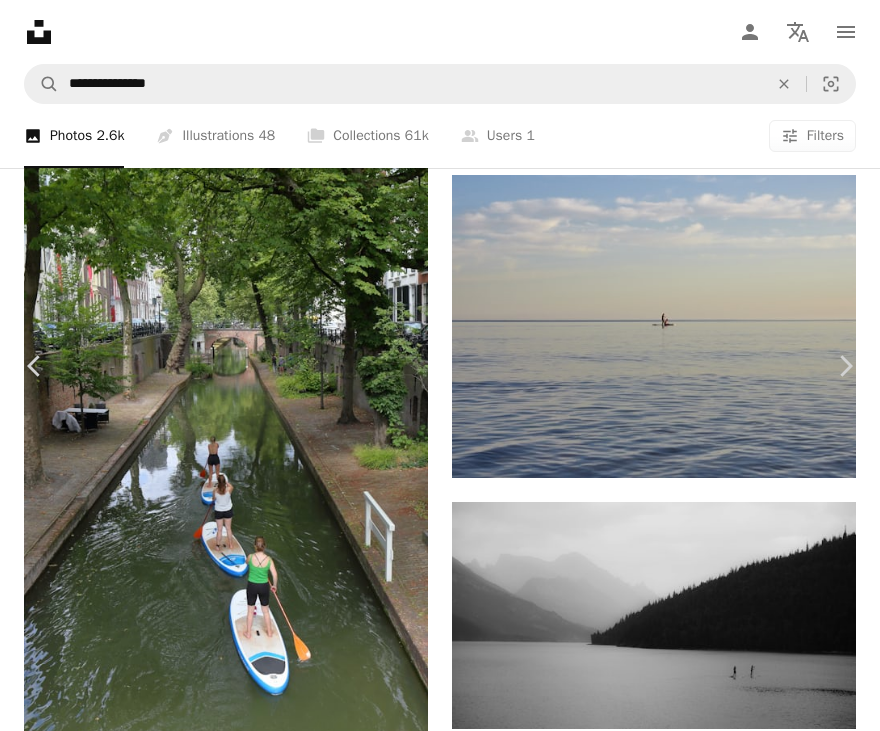 click on "An X shape Chevron left Chevron right [FIRST] [LAST] mganeolsen A heart A plus sign Edit image   Plus sign for Unsplash+ Download free Chevron down Zoom in Views 423,803 Downloads 2,615 Featured in Photos A forward-right arrow Share Info icon Info More Actions I was hanging out down by the lake with my family enjoying this amazing view and then these two paddled by.  Black and white because  it looks better when the rains are coming. A map marker [CITY], [COUNTRY] Calendar outlined Published on  October 15, 2017 Camera SONY, ILCE-7 Safety Free to use under the  Unsplash License forest mountains trees canada lake fog monochrome mist sup haze layer paddle boarding waterton grey river outdoors Creative Commons images Browse premium related images on iStock  |  Save 20% with code UNSPLASH20 View more on iStock  ↗ Related images A heart A plus sign Erika Arrow pointing down A heart A plus sign Leila Boujnane Arrow pointing down A heart A plus sign Nico Arrow pointing down A heart A plus sign . philographism [FIRST]" at bounding box center (440, 6662) 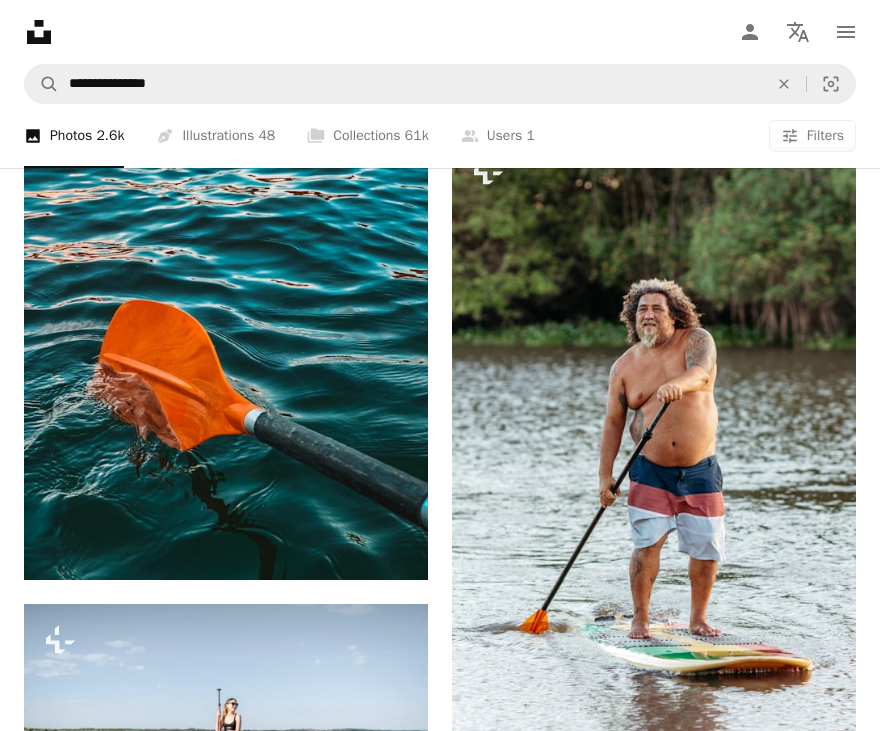 scroll, scrollTop: 4248, scrollLeft: 0, axis: vertical 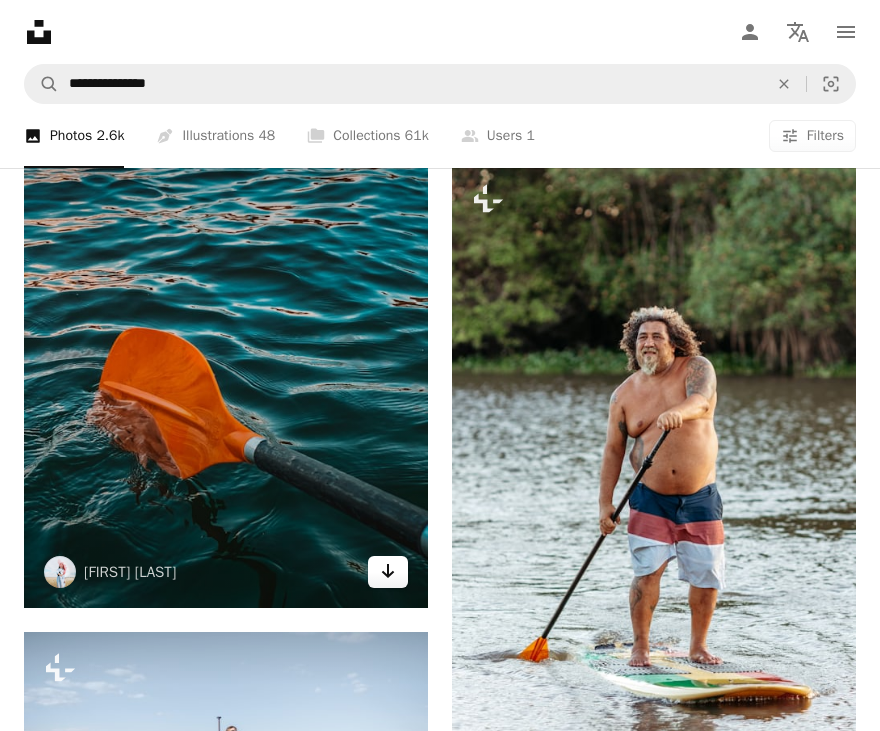 click on "Arrow pointing down" 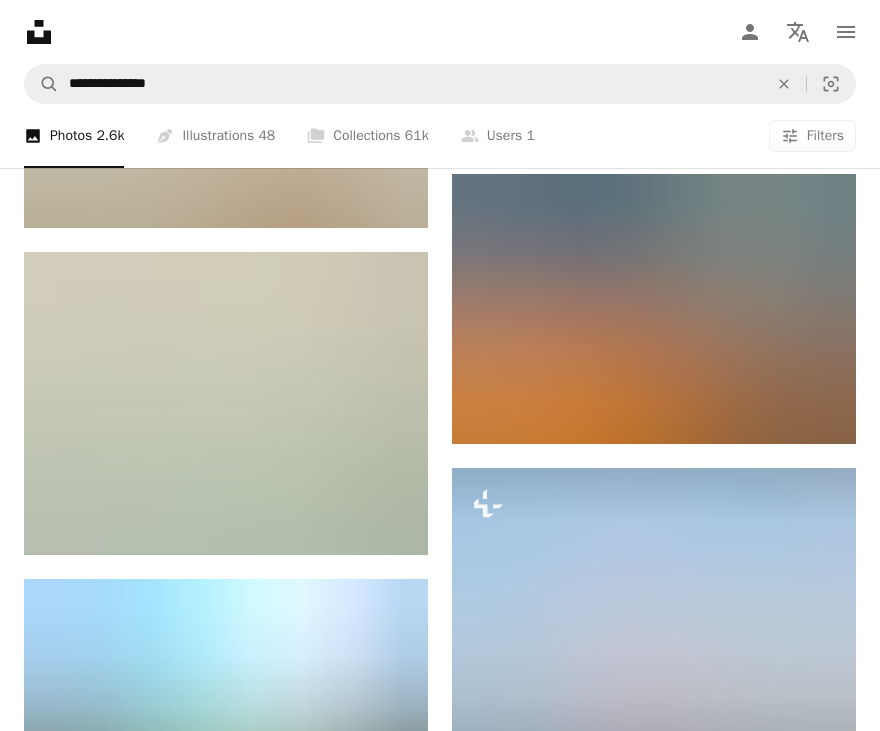 scroll, scrollTop: 12091, scrollLeft: 0, axis: vertical 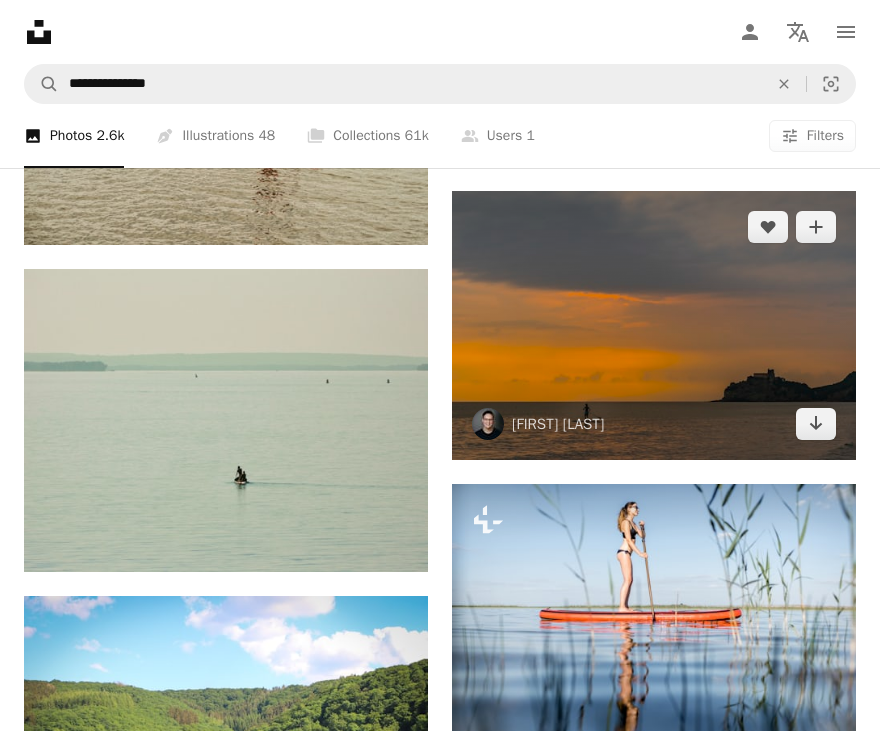 click at bounding box center (654, 325) 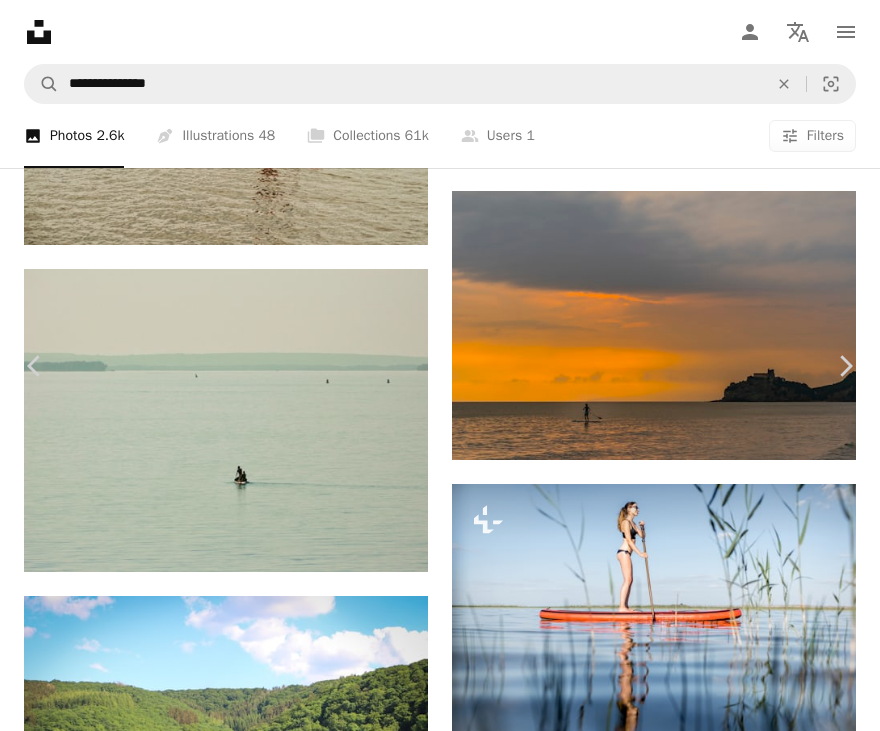 click on "[FIRST] [LAST]" at bounding box center (440, 23229) 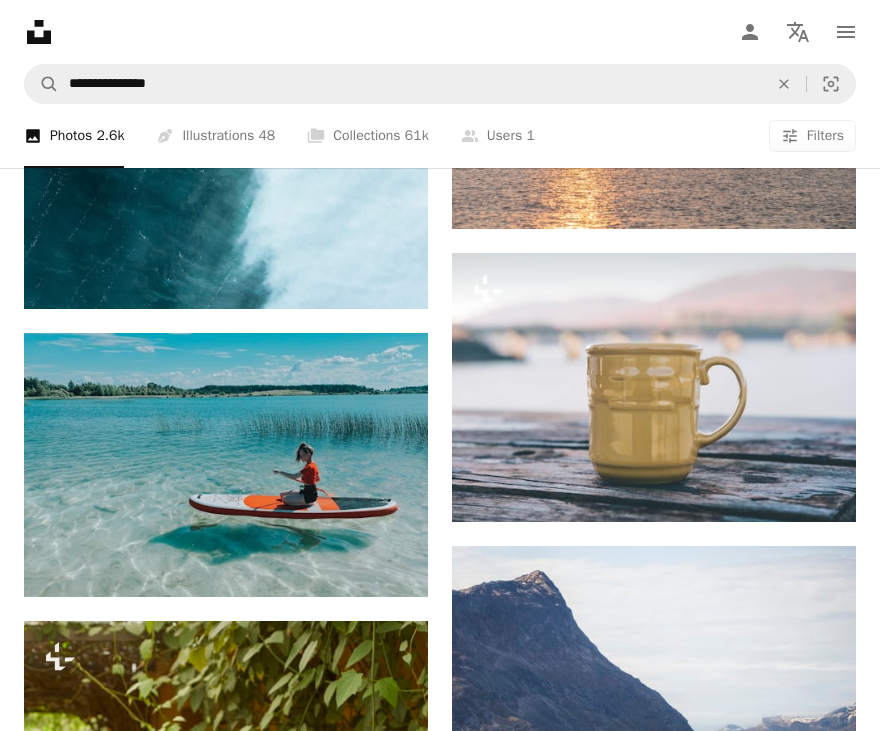 scroll, scrollTop: 29902, scrollLeft: 0, axis: vertical 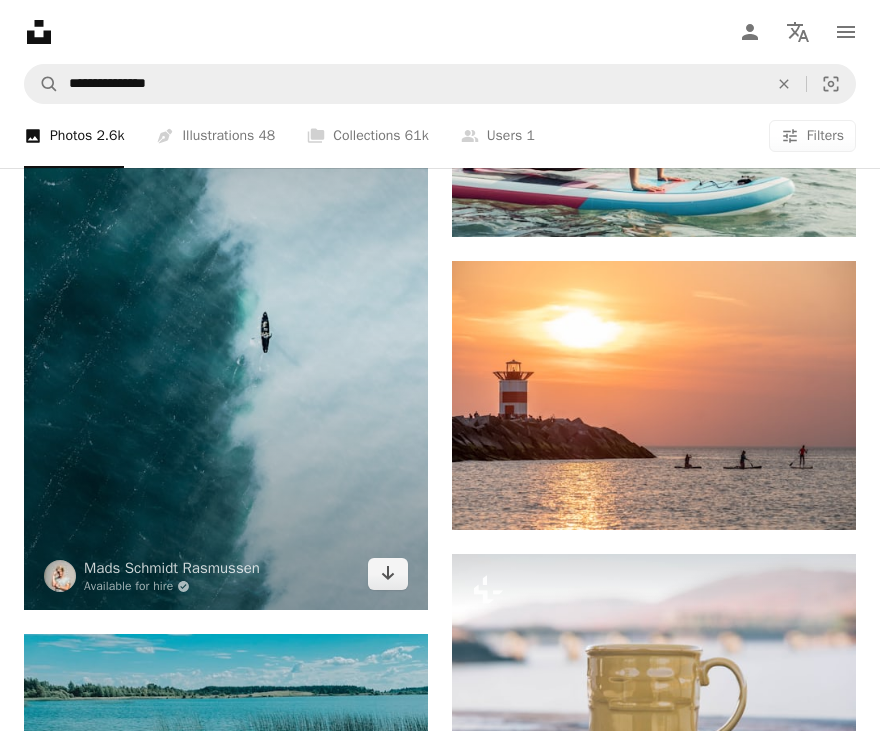 click at bounding box center [226, 307] 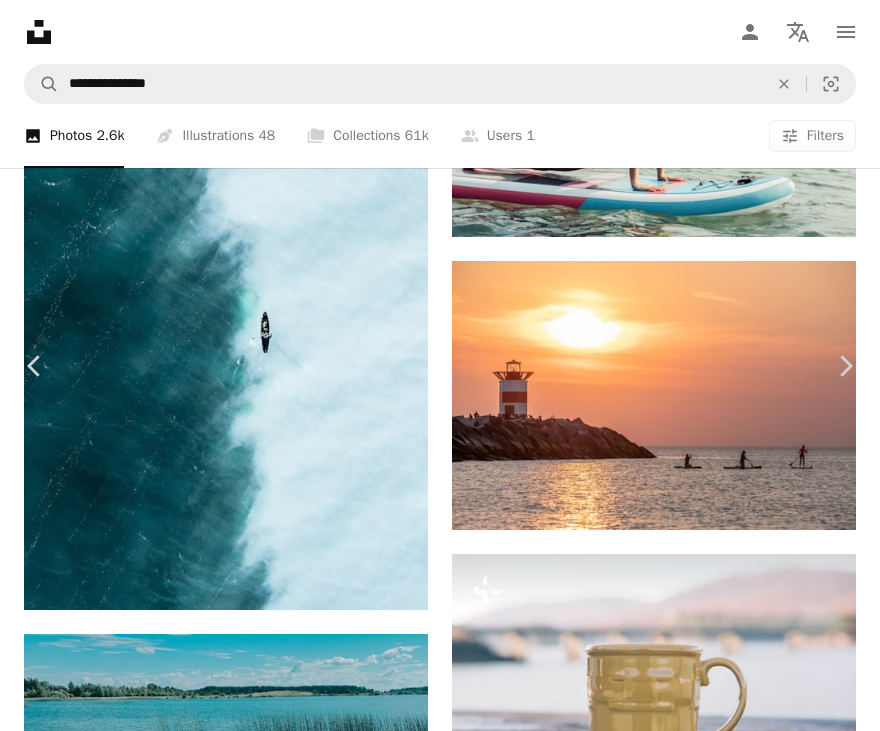 click on "[FIRST] [LAST]" at bounding box center (440, 5417) 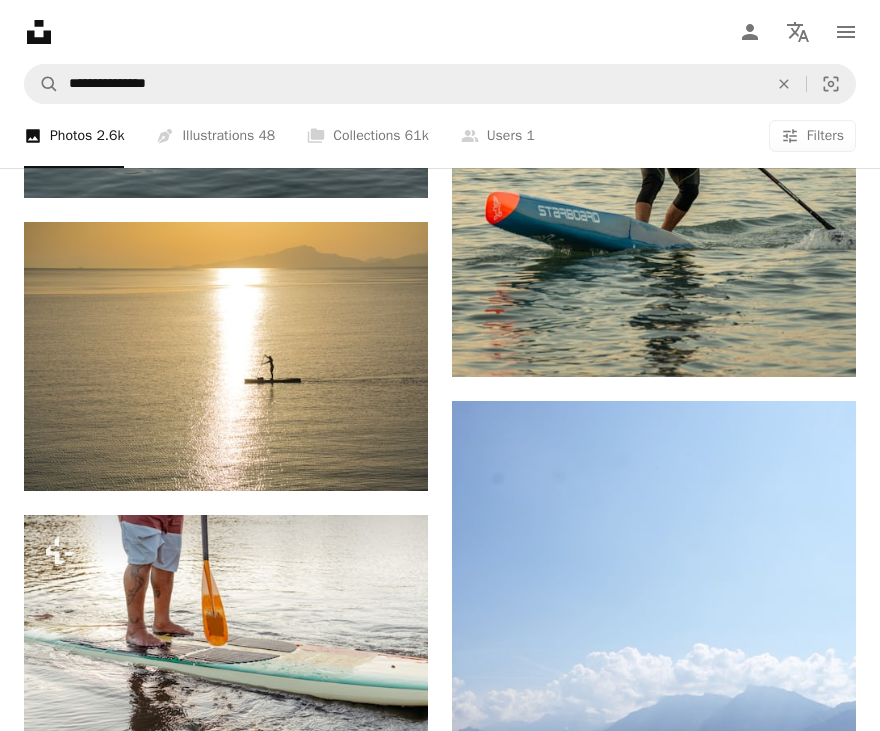 scroll, scrollTop: 37452, scrollLeft: 0, axis: vertical 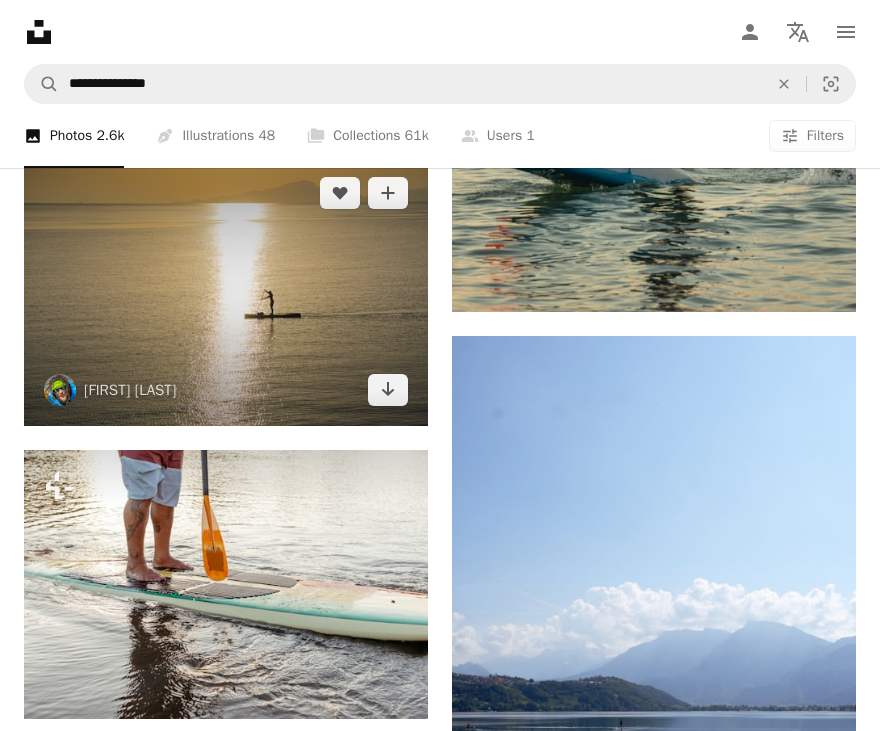 click at bounding box center [226, 291] 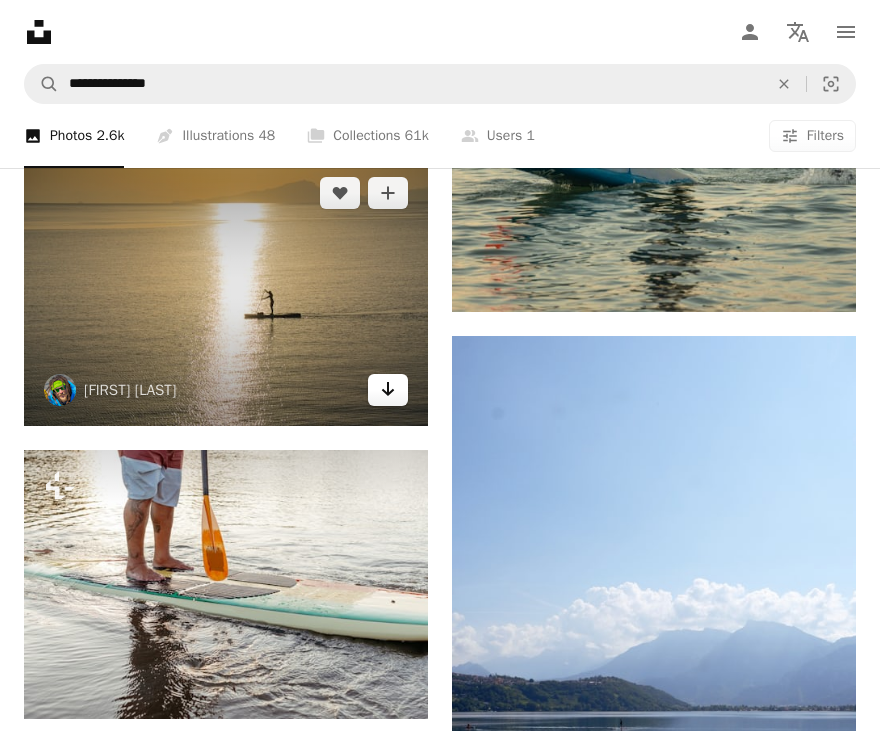 click on "Arrow pointing down" at bounding box center [388, 390] 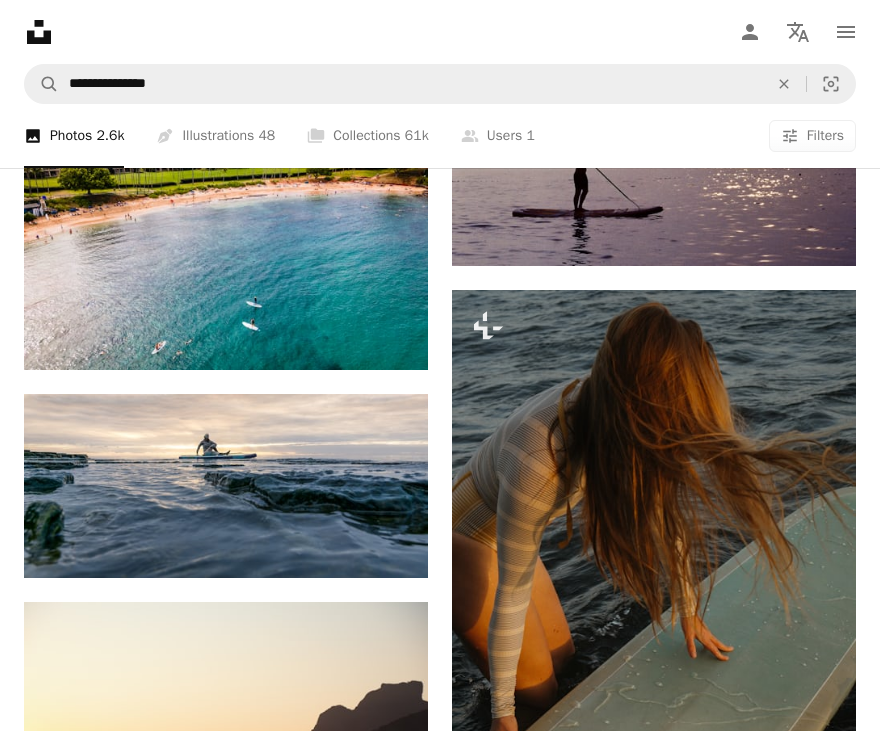 scroll, scrollTop: 60507, scrollLeft: 0, axis: vertical 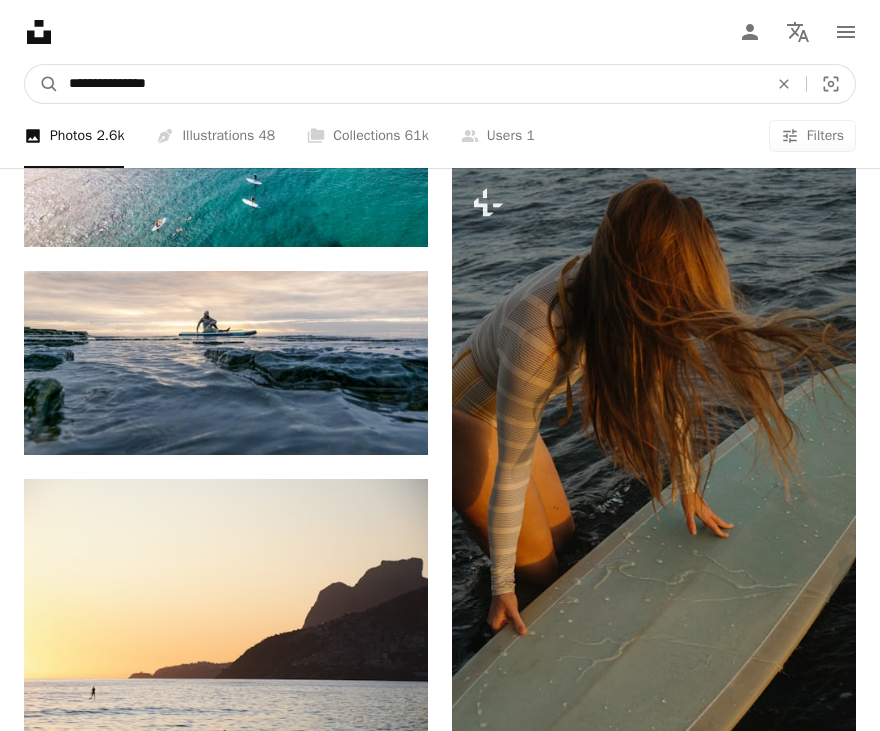 click on "**********" at bounding box center (410, 84) 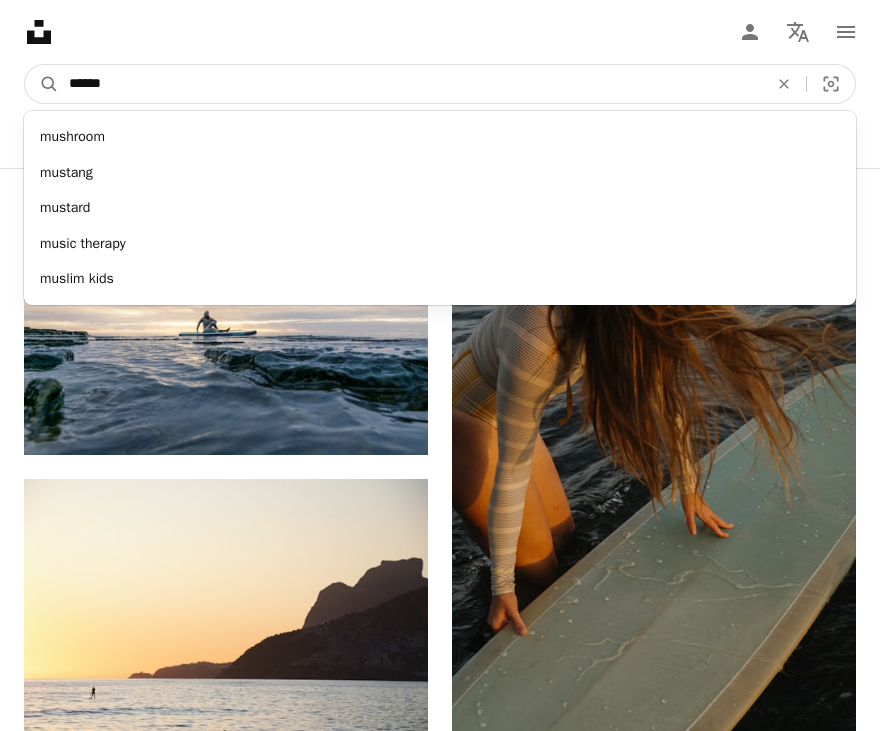 type on "******" 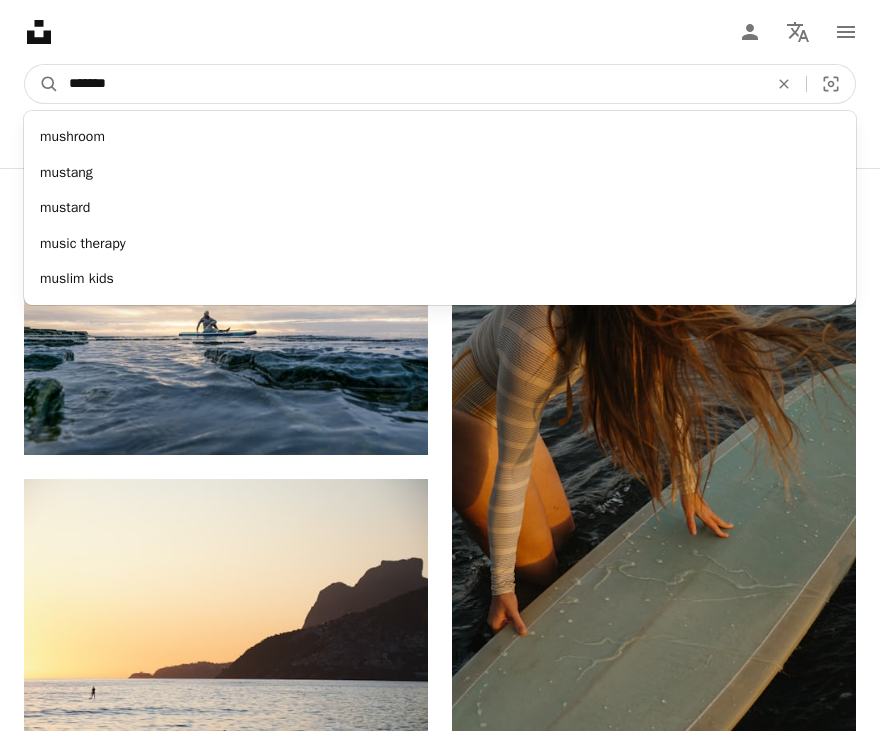 click on "A magnifying glass" at bounding box center (42, 84) 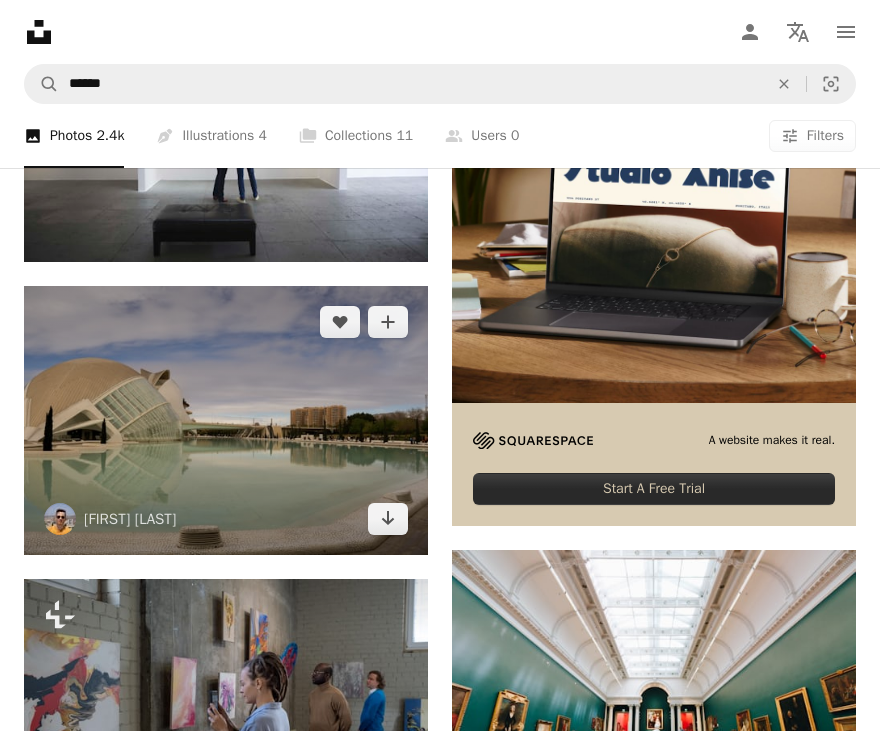 scroll, scrollTop: 550, scrollLeft: 0, axis: vertical 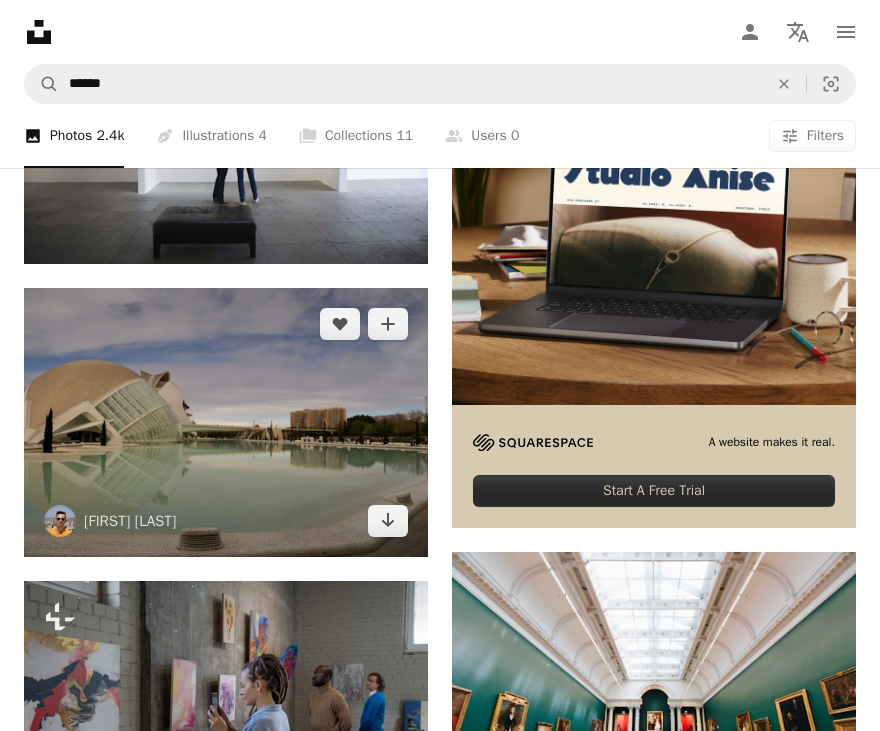 click at bounding box center [226, 422] 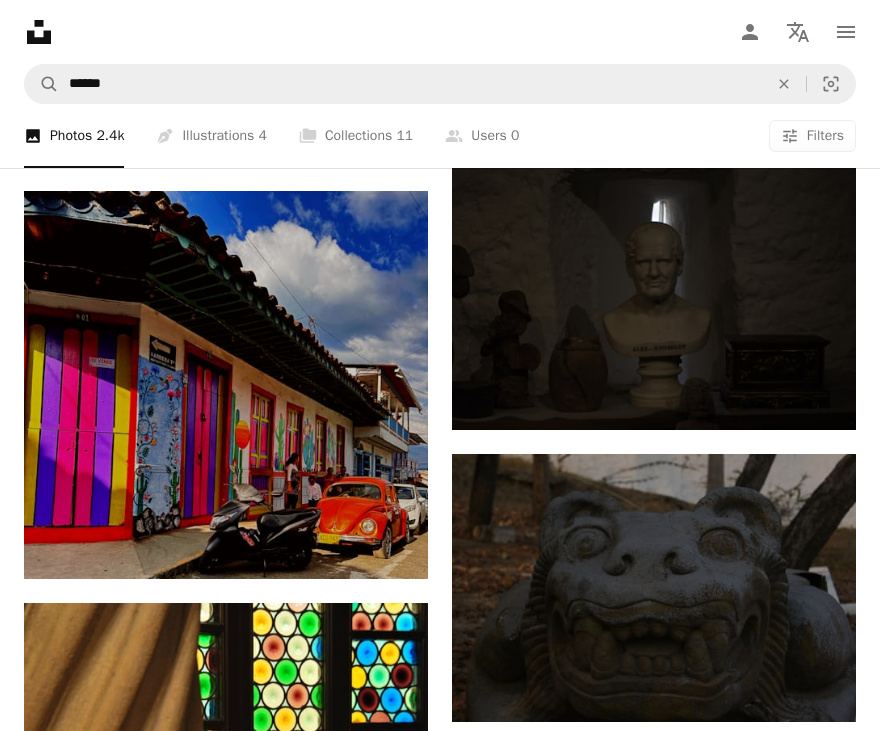 scroll, scrollTop: 1184, scrollLeft: 0, axis: vertical 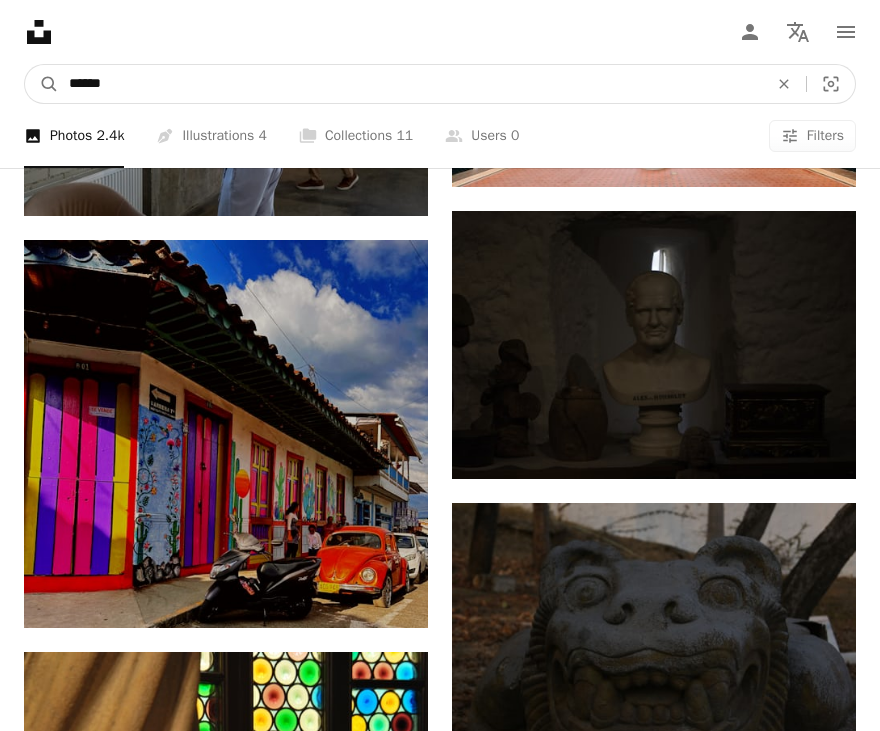 click on "******" at bounding box center [410, 84] 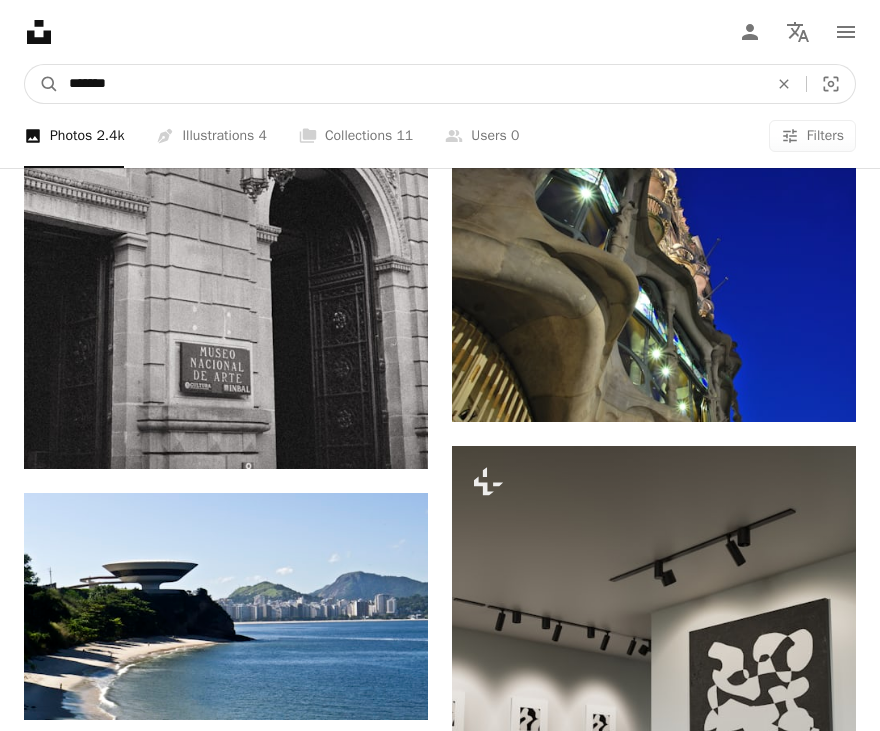 scroll, scrollTop: 2808, scrollLeft: 0, axis: vertical 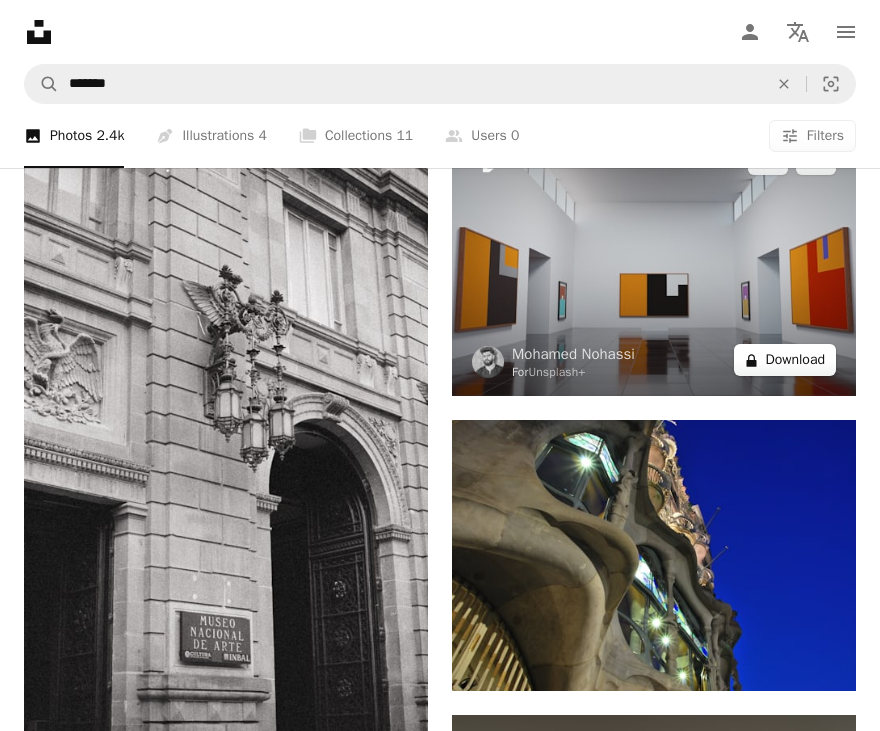 click on "A lock   Download" at bounding box center [785, 360] 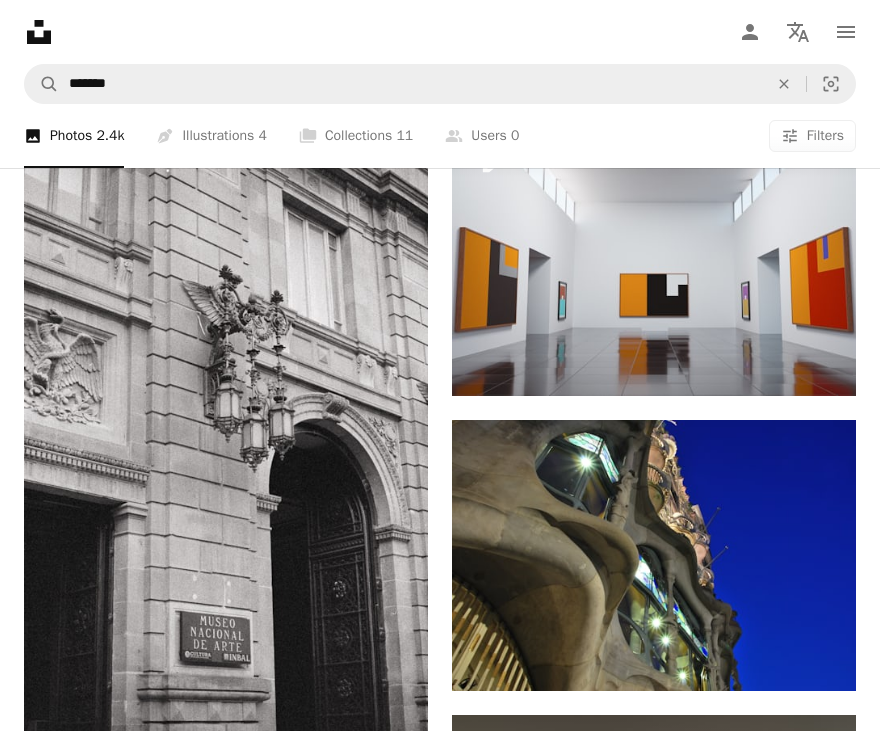 click on "An X shape Premium, ready to use images. Get unlimited access. A plus sign Members-only content added monthly A plus sign Unlimited royalty-free downloads A plus sign Illustrations  New A plus sign Enhanced legal protections yearly 66%  off monthly €12   €4 EUR per month * Get  Unsplash+ * When paid annually, billed upfront  €48 Taxes where applicable. Renews automatically. Cancel anytime." at bounding box center [440, 2598] 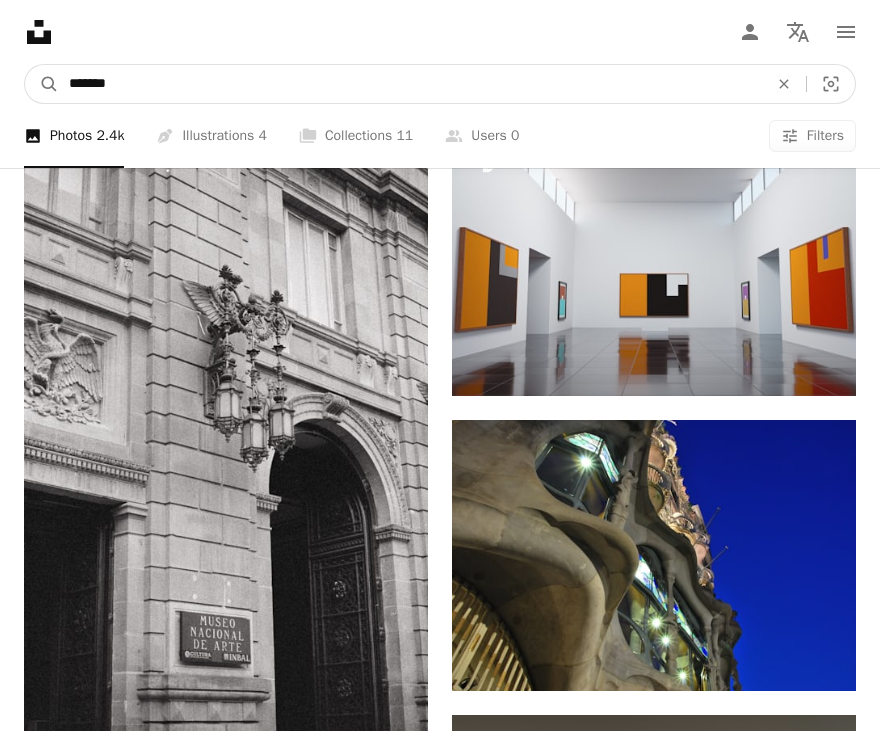 click on "******" at bounding box center [410, 84] 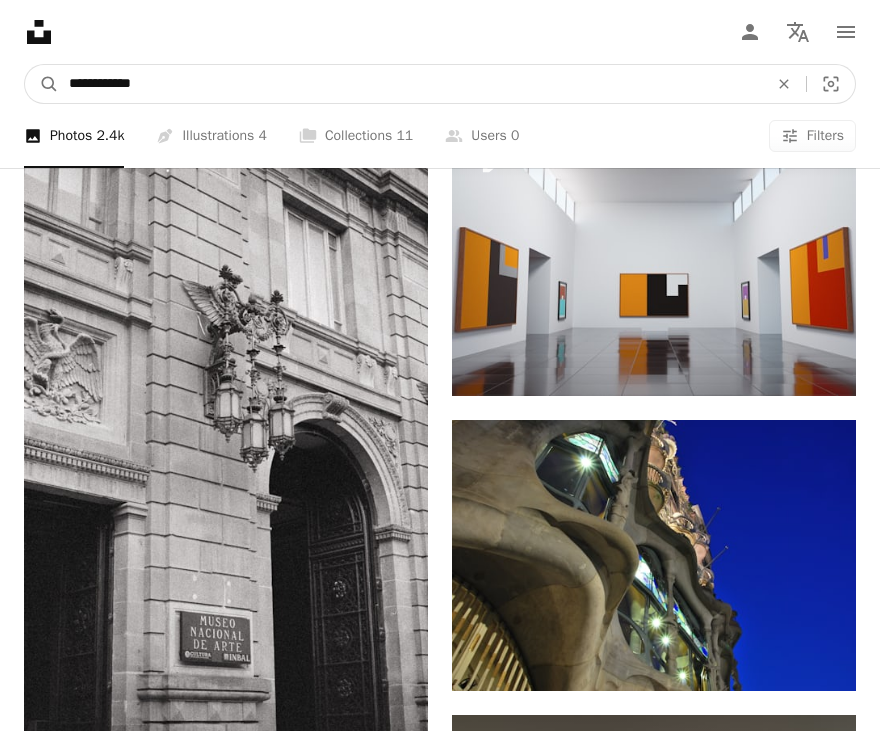 type on "**********" 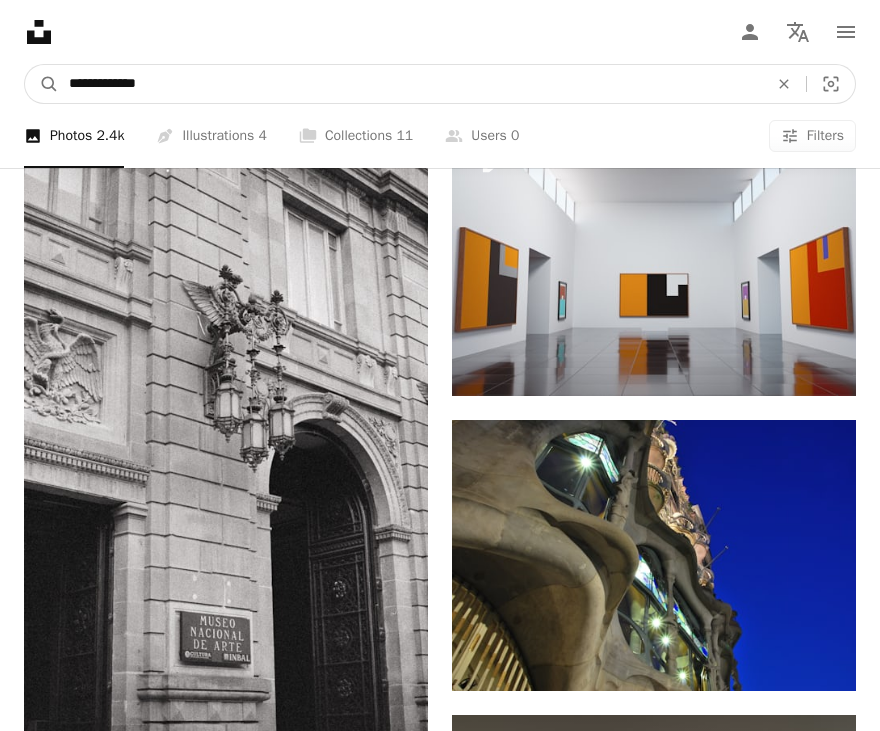 click on "A magnifying glass" at bounding box center (42, 84) 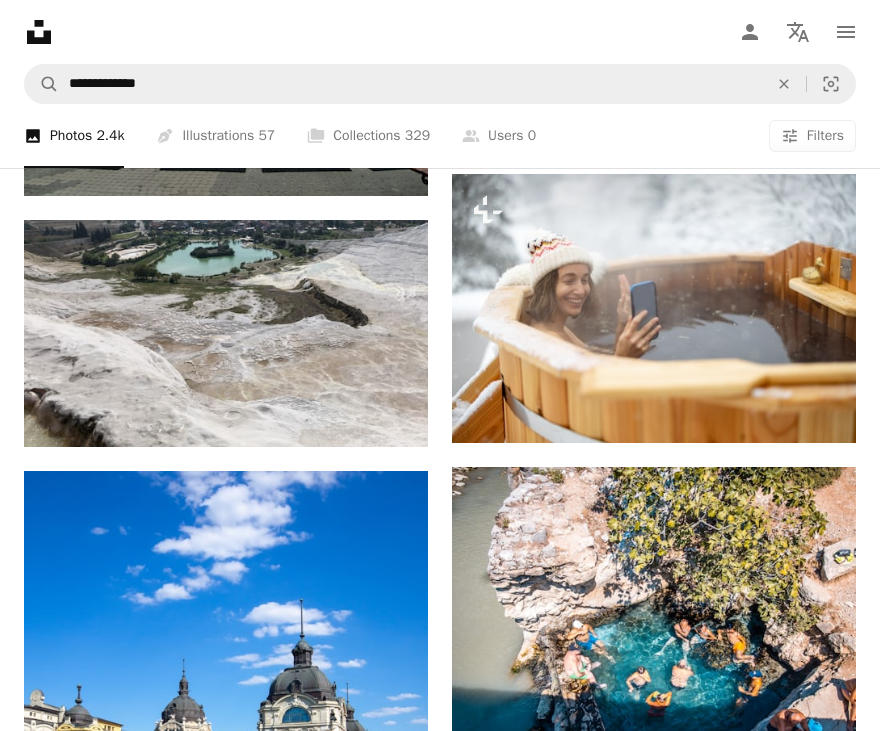 scroll, scrollTop: 2757, scrollLeft: 0, axis: vertical 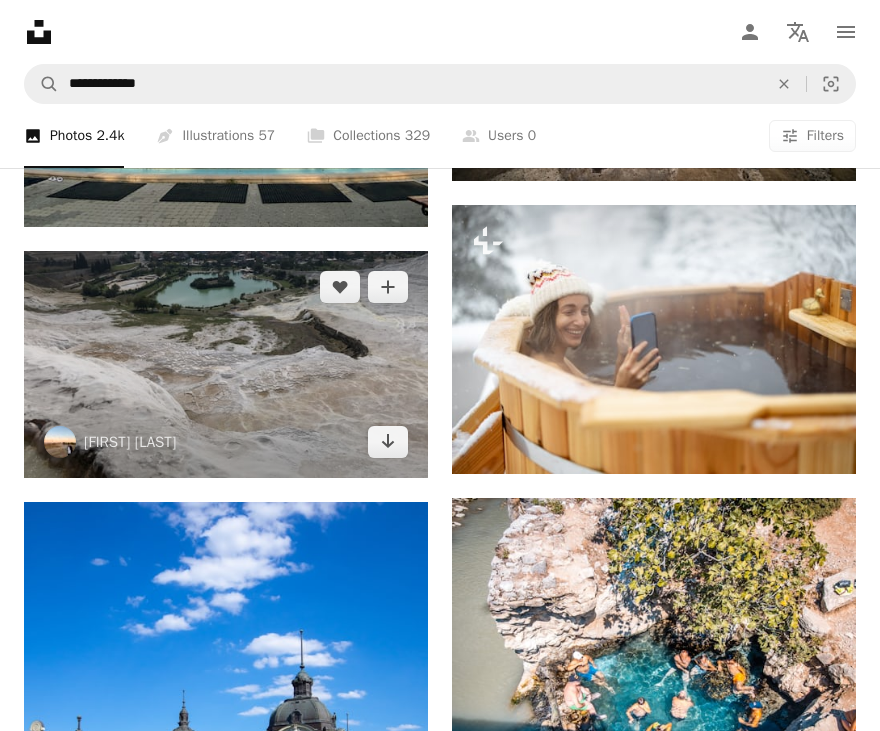 click at bounding box center (226, 364) 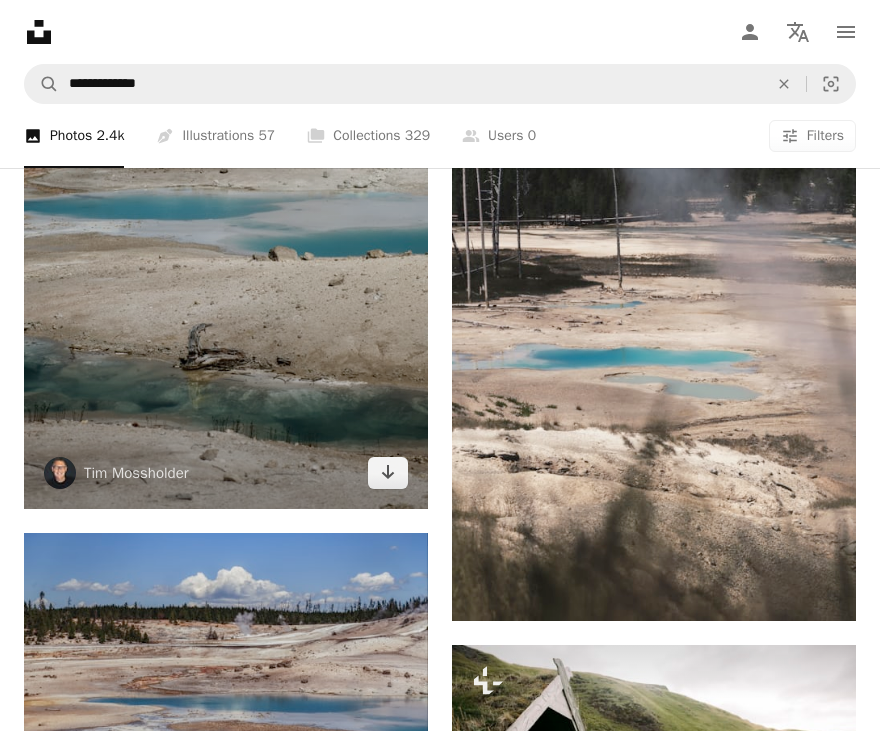 scroll, scrollTop: 5987, scrollLeft: 0, axis: vertical 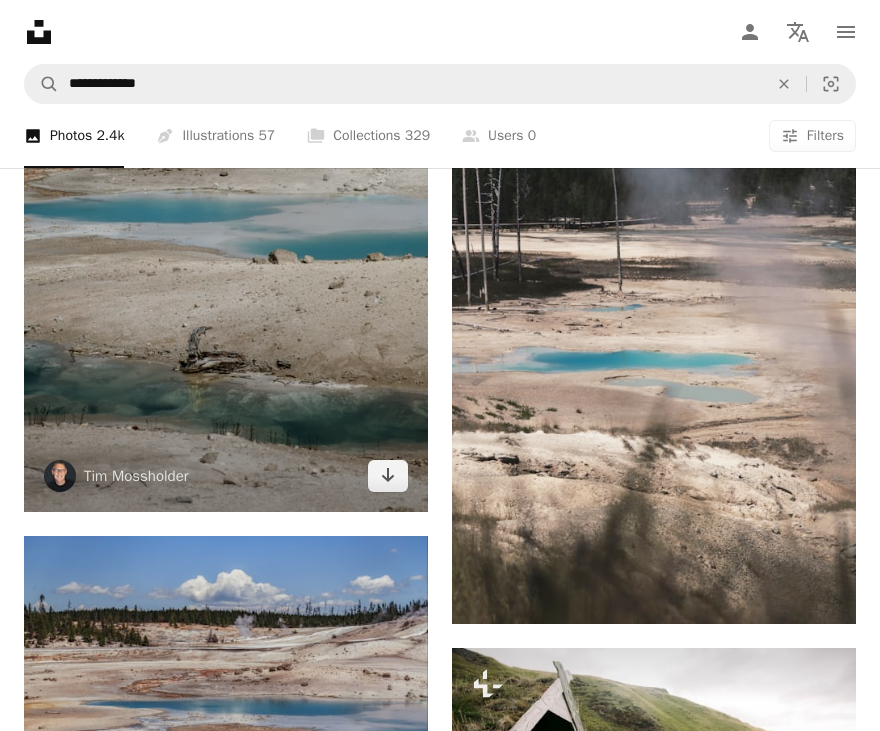click at bounding box center [226, 209] 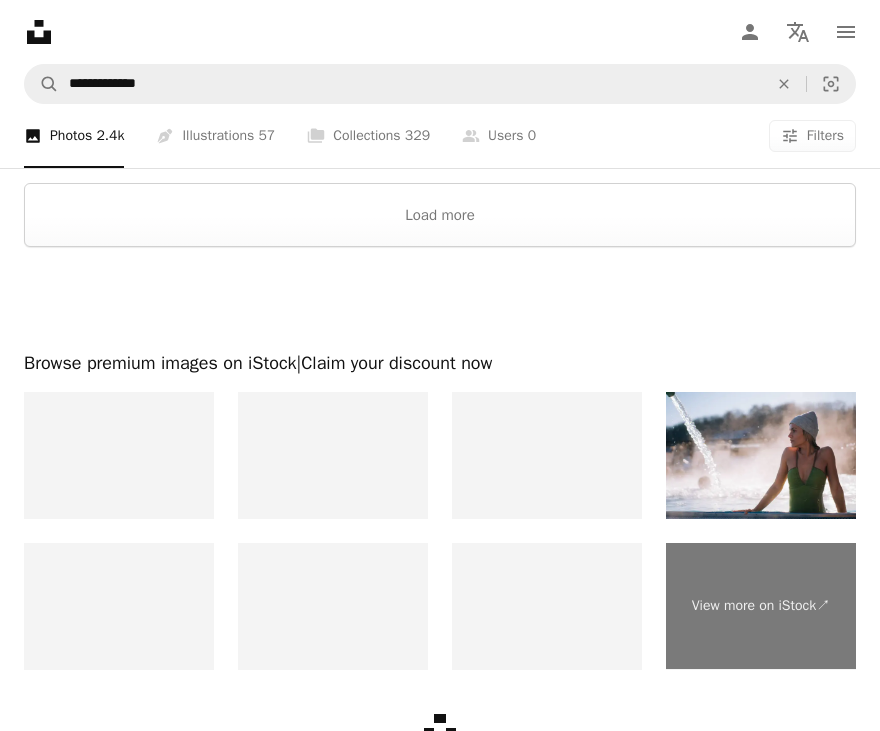 scroll, scrollTop: 7716, scrollLeft: 0, axis: vertical 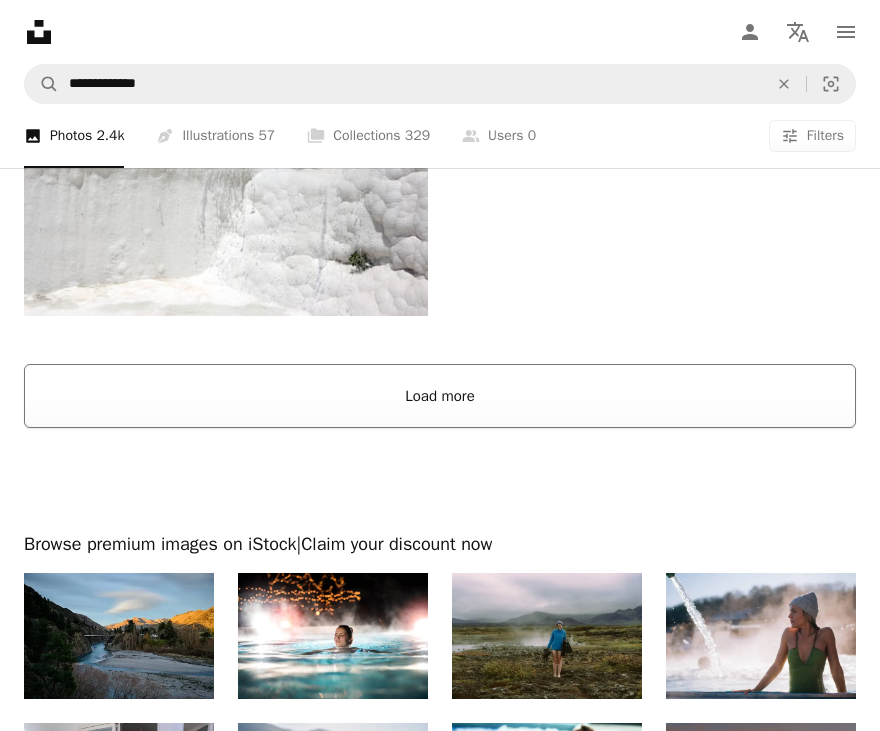 click on "Load more" at bounding box center [440, 396] 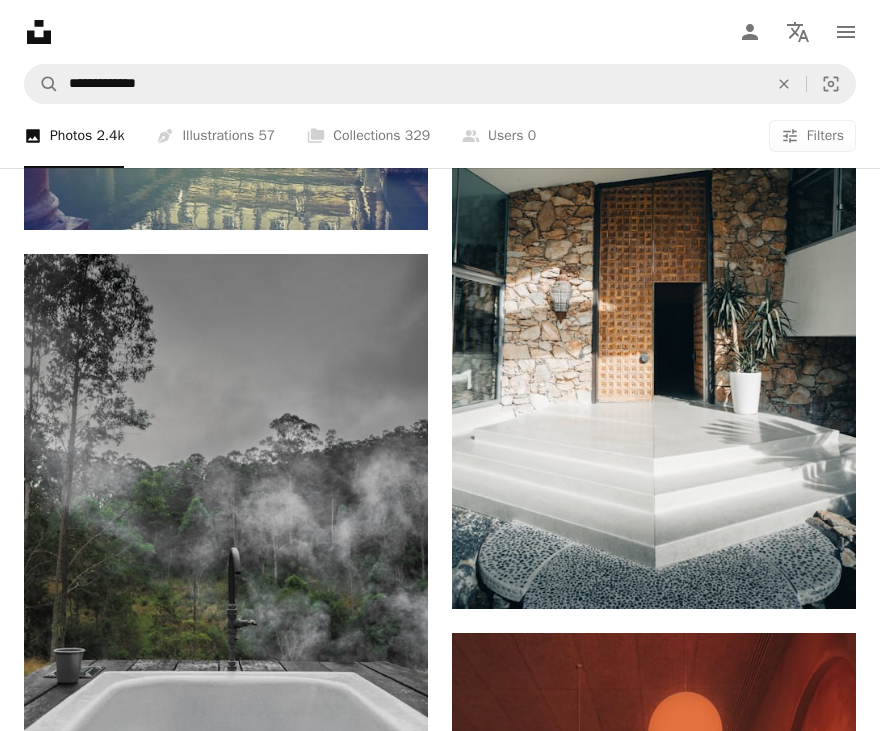 scroll, scrollTop: 9908, scrollLeft: 0, axis: vertical 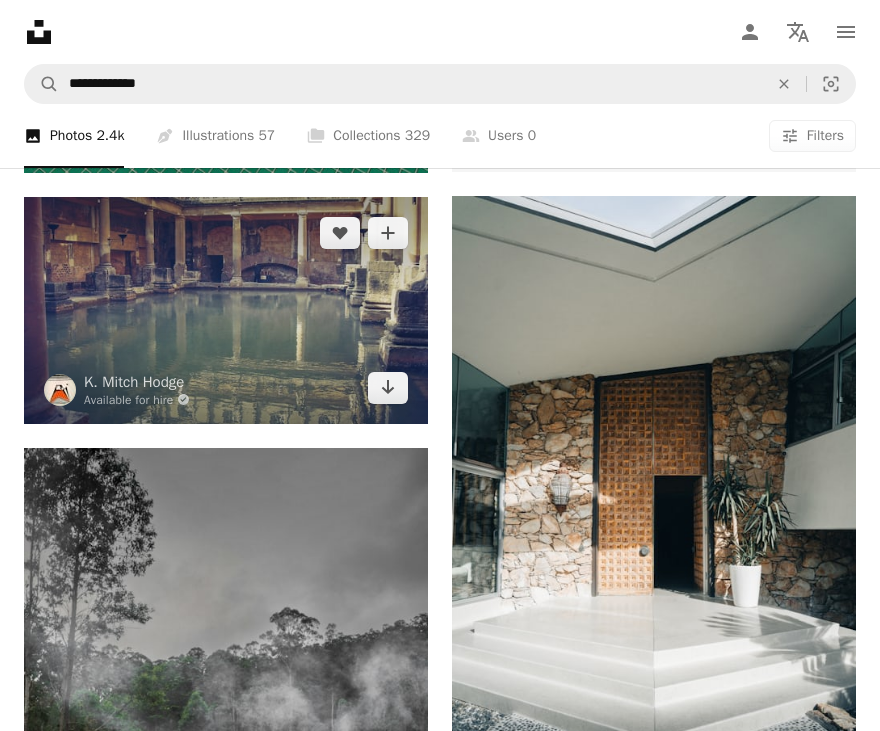 click at bounding box center (226, 310) 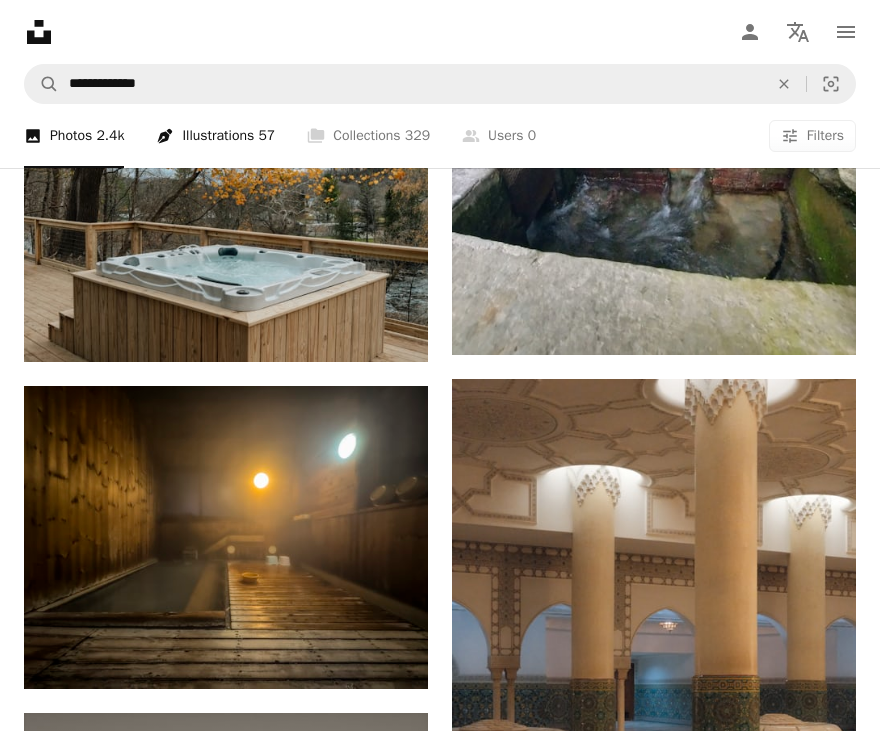 scroll, scrollTop: 13861, scrollLeft: 0, axis: vertical 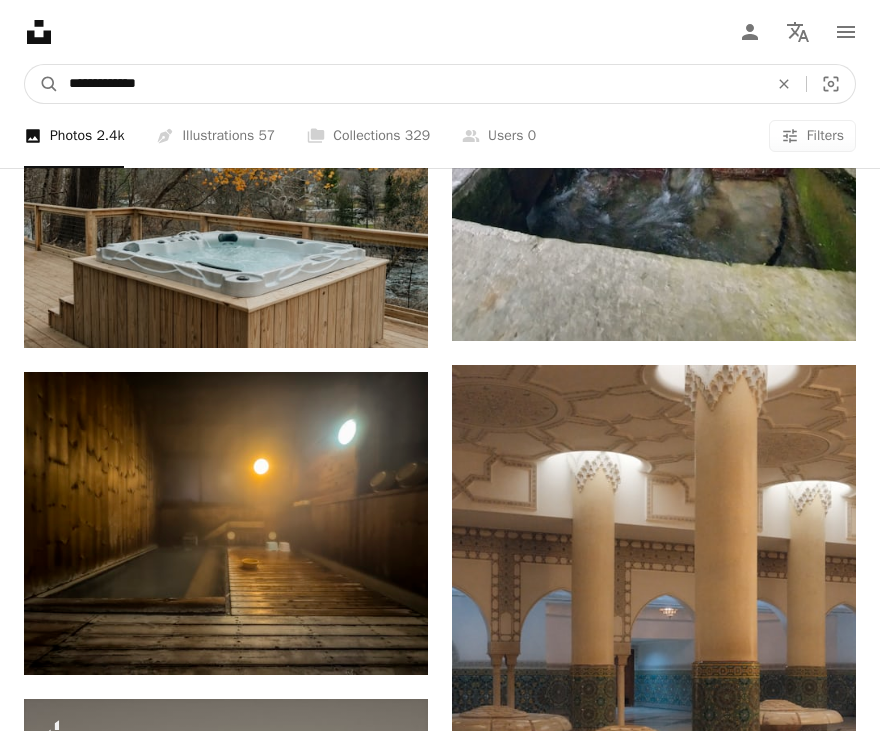 click on "**********" at bounding box center [410, 84] 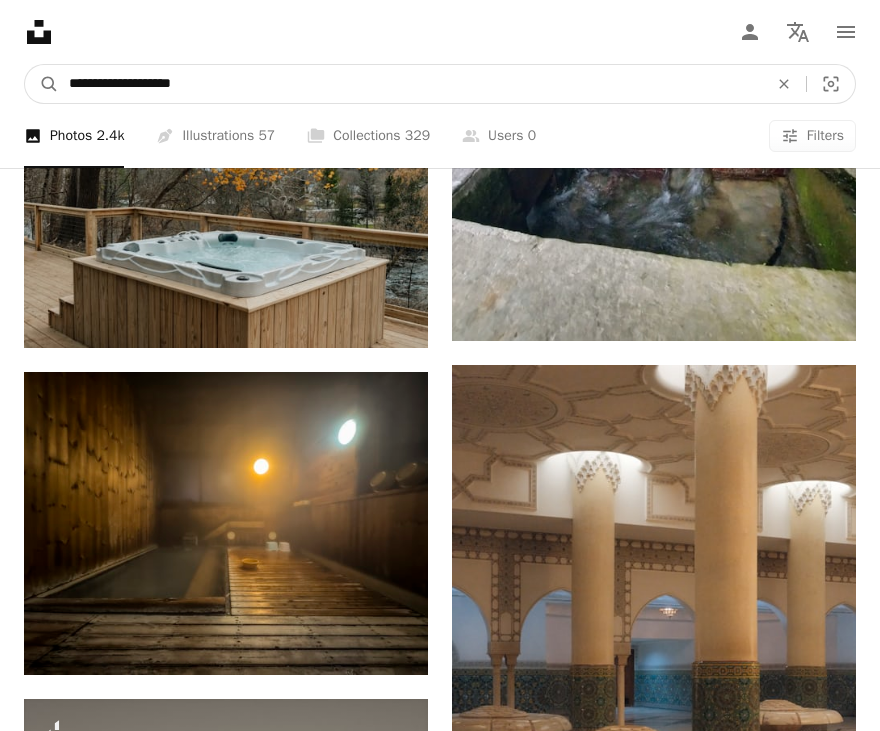 type on "**********" 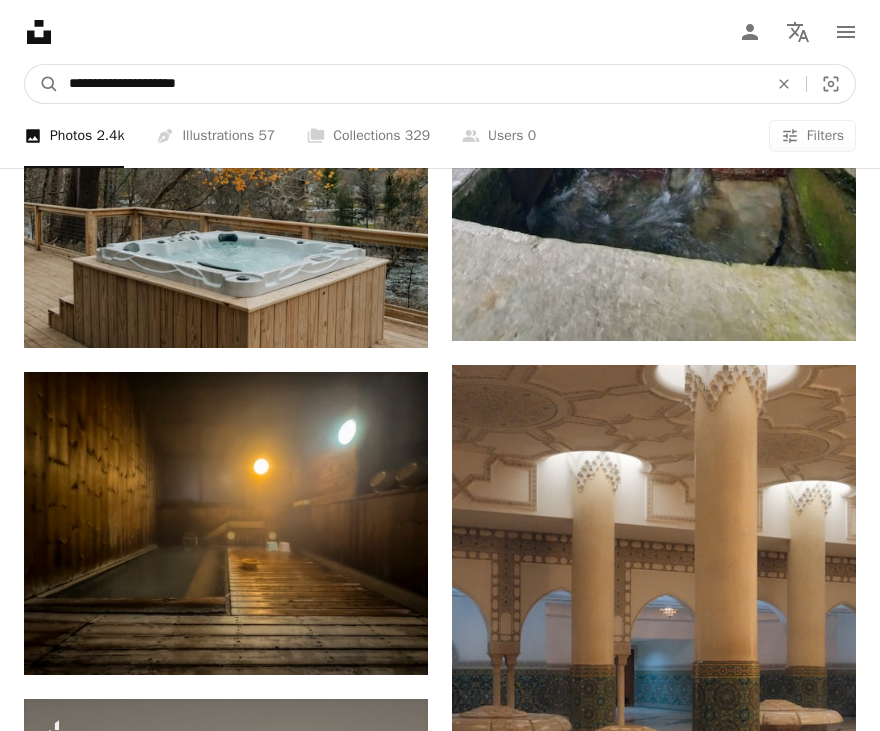 click on "A magnifying glass" at bounding box center (42, 84) 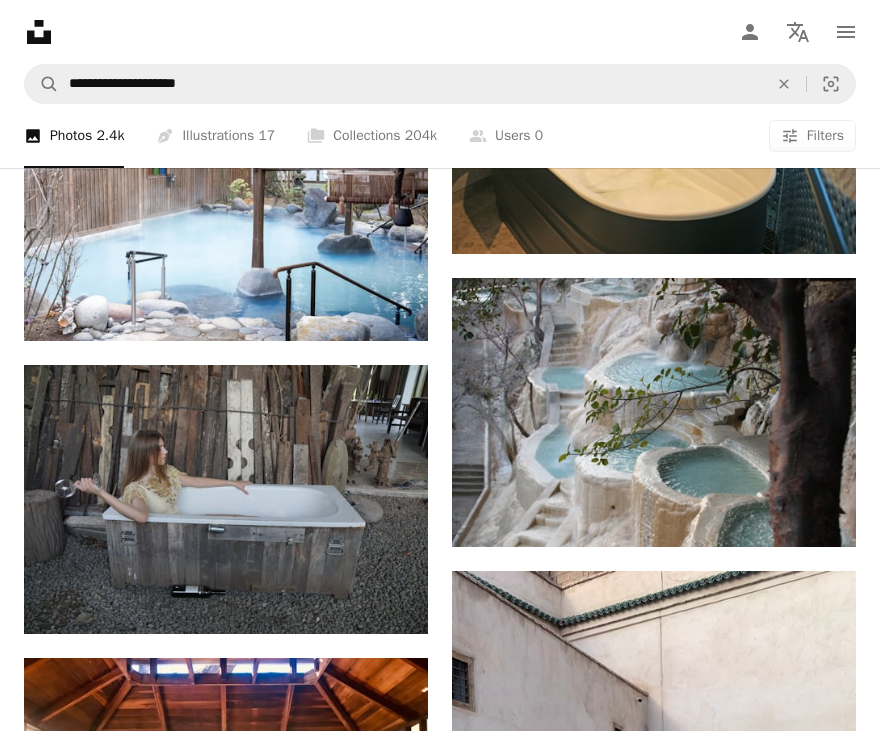scroll, scrollTop: 3255, scrollLeft: 0, axis: vertical 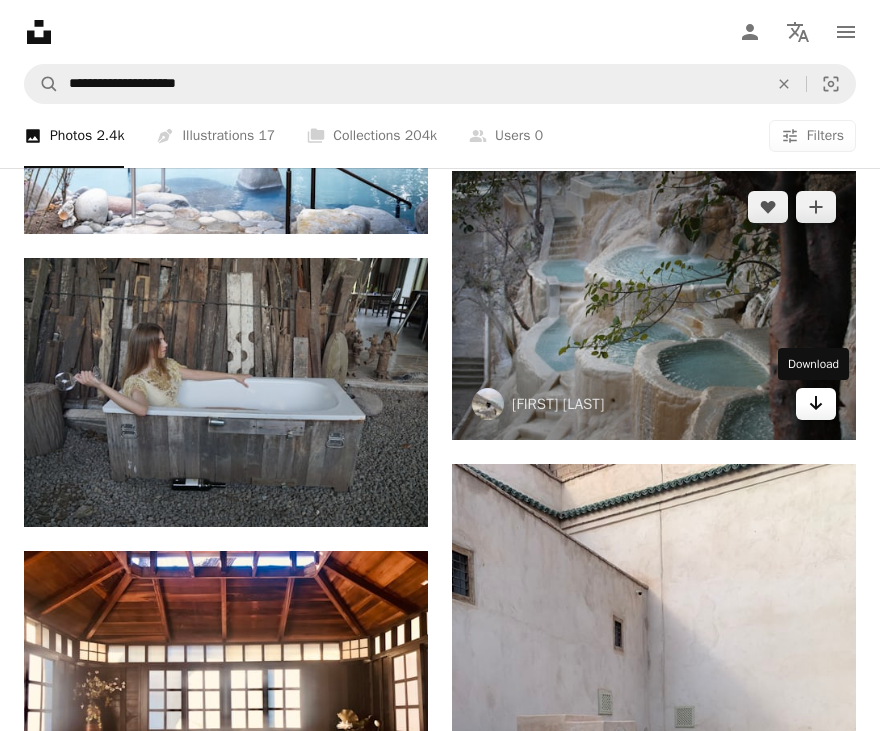 click on "Arrow pointing down" at bounding box center [816, 404] 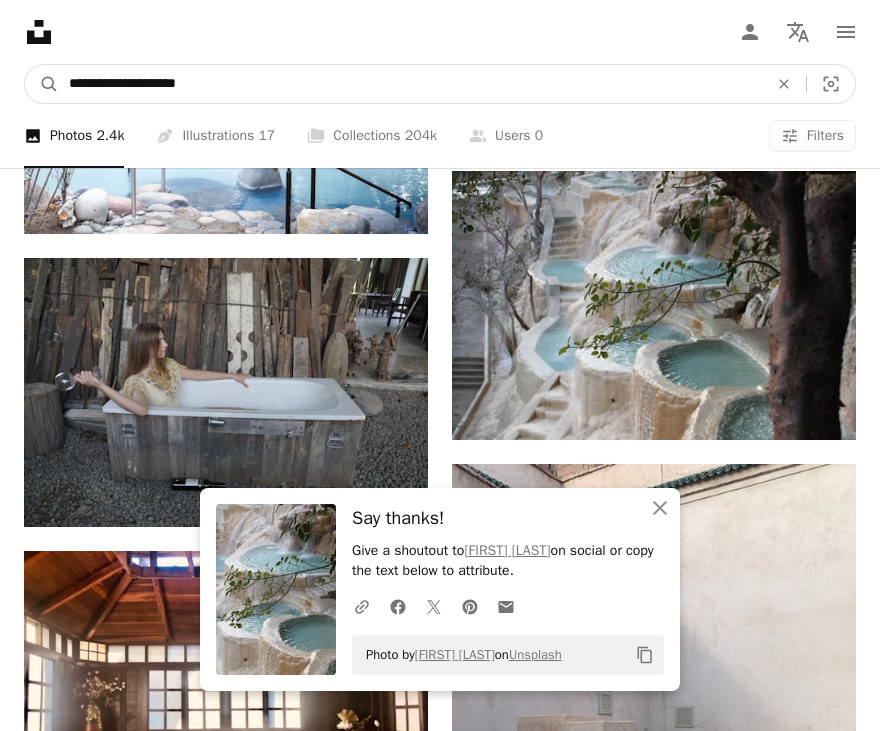 click on "**********" at bounding box center [410, 84] 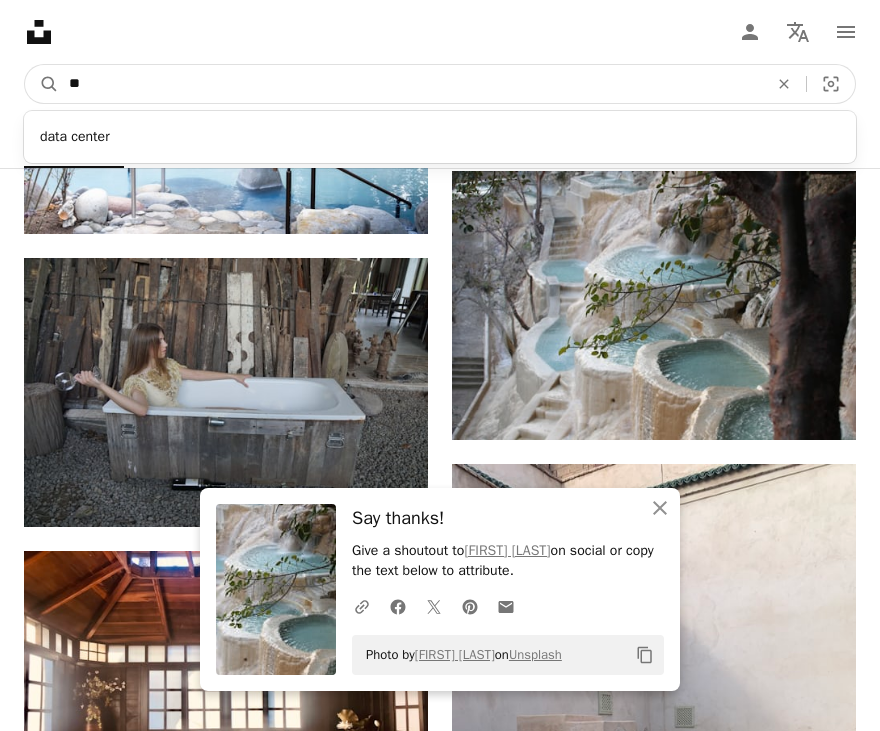type on "*" 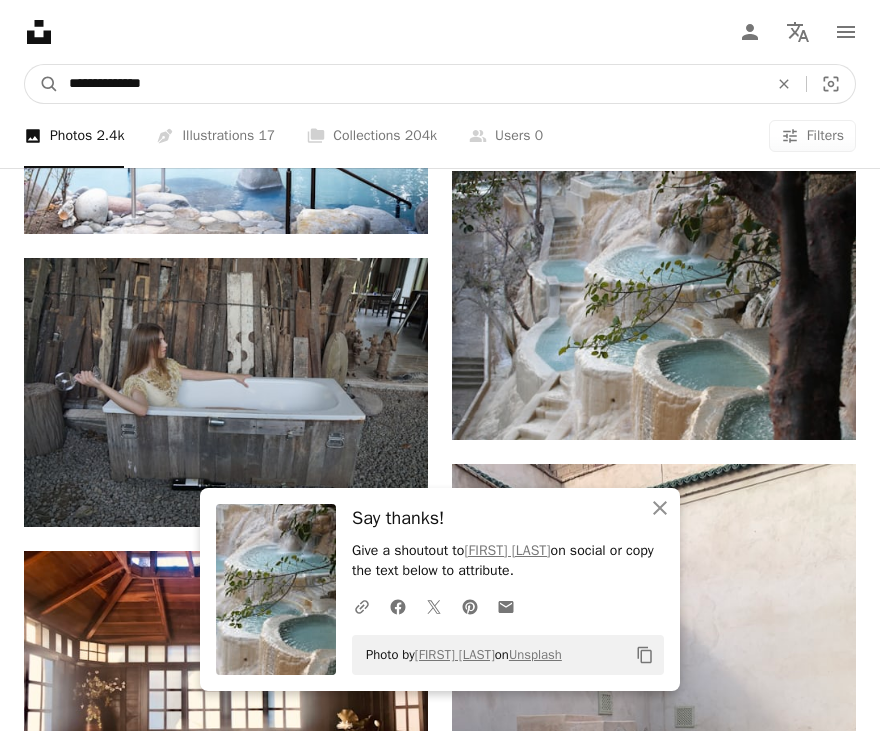 type on "**********" 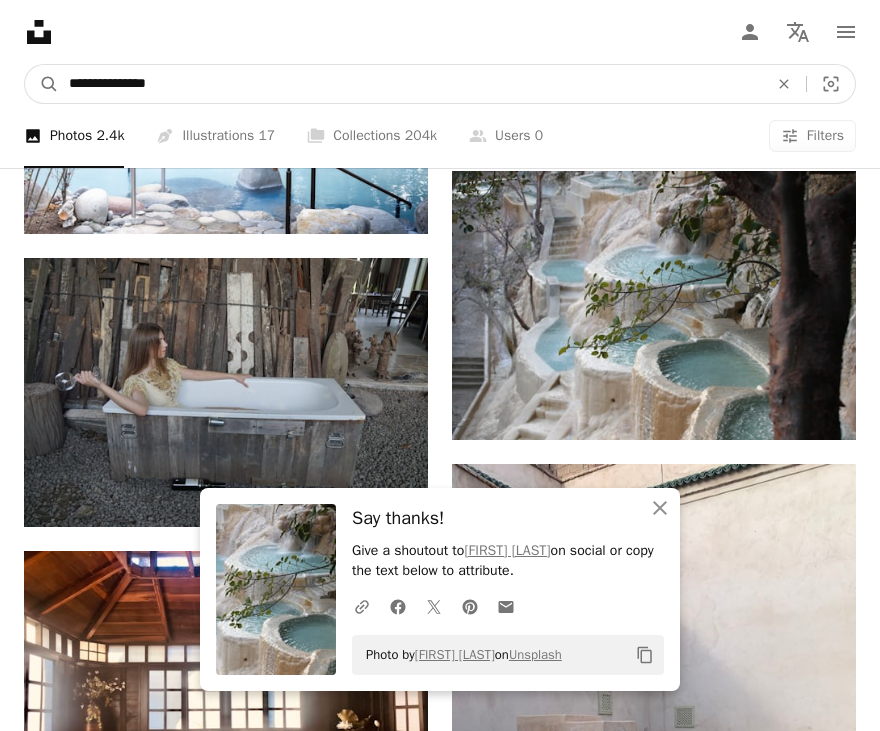 click on "A magnifying glass" at bounding box center (42, 84) 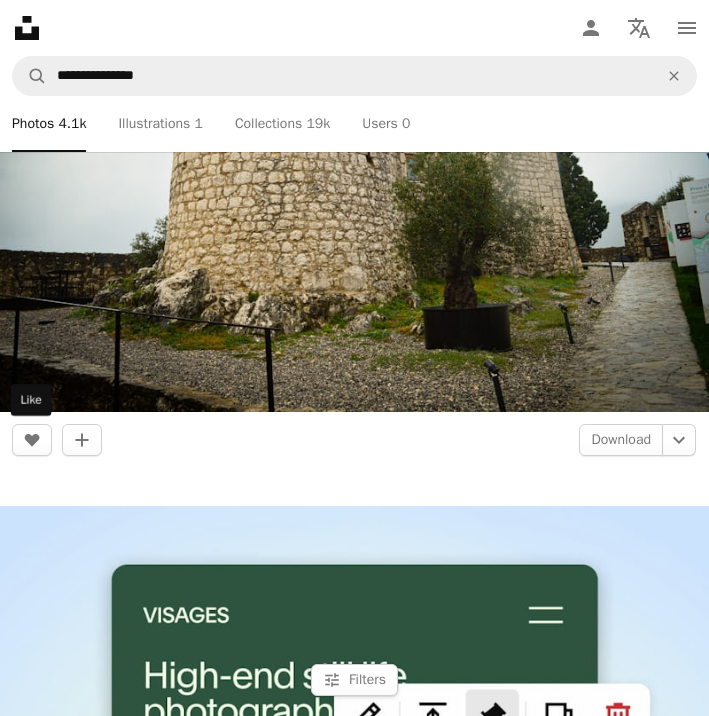 scroll, scrollTop: 1291, scrollLeft: 0, axis: vertical 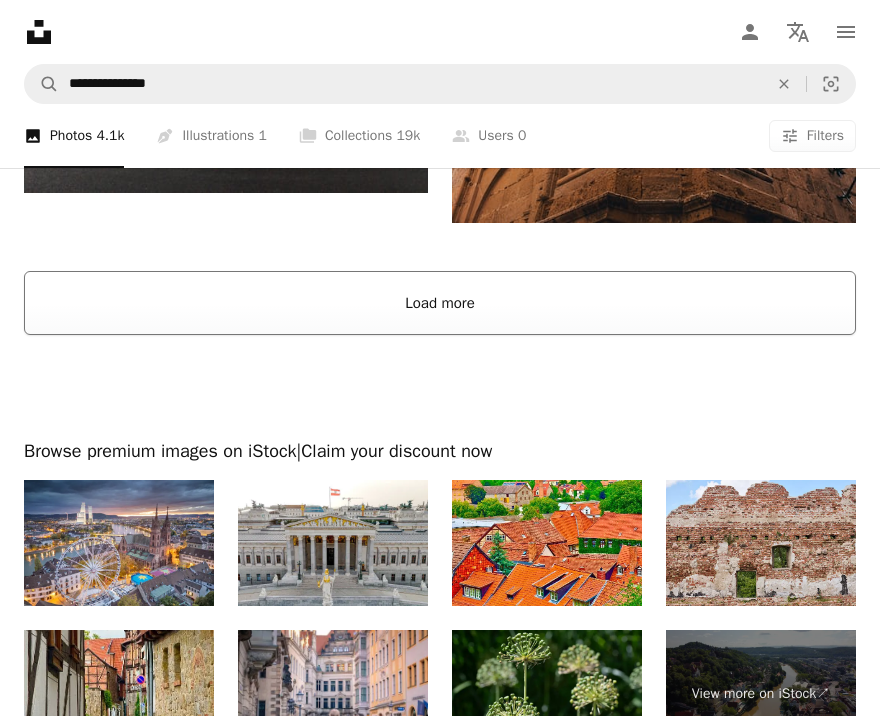 click on "Load more" at bounding box center [440, 303] 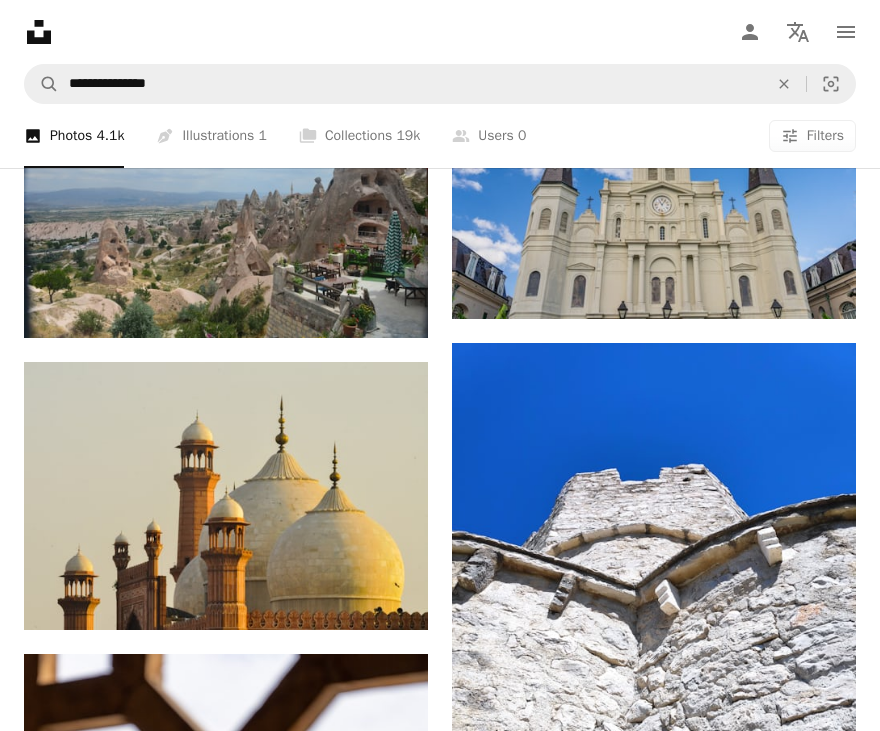 scroll, scrollTop: 10988, scrollLeft: 0, axis: vertical 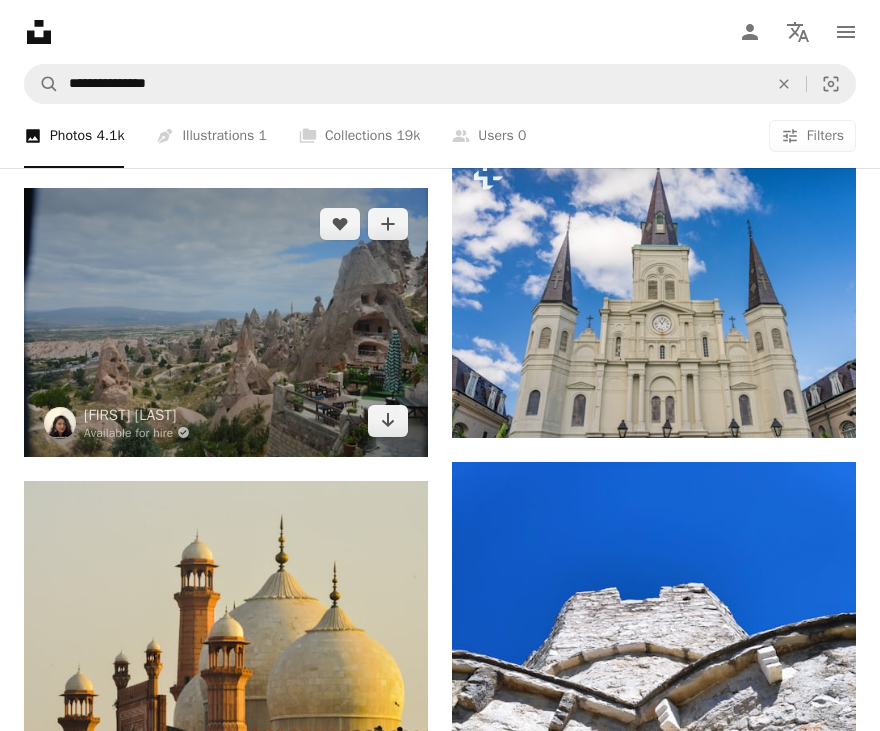 click at bounding box center [226, 322] 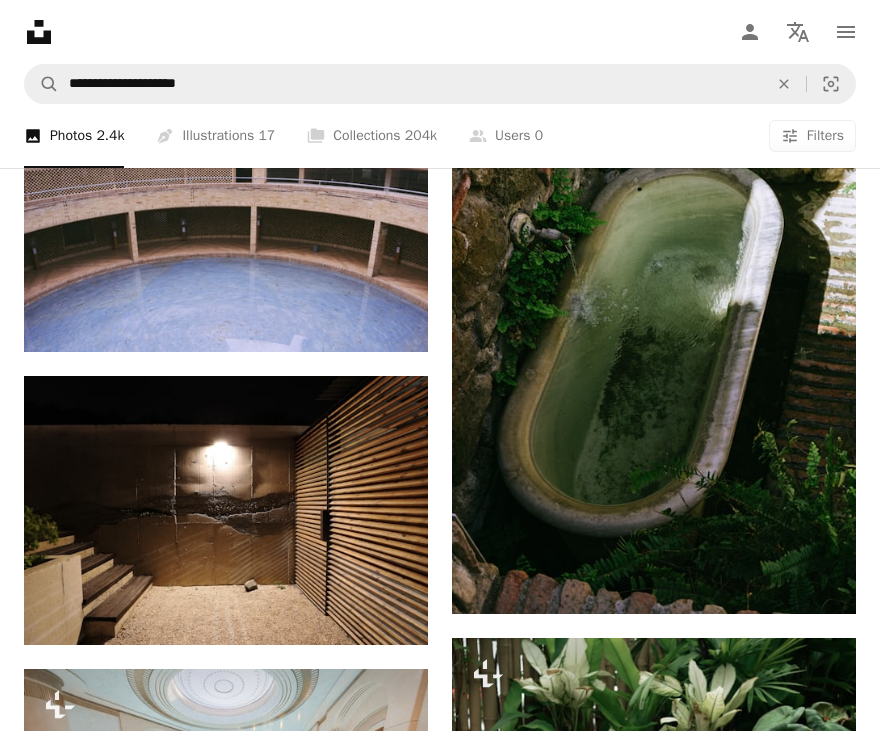 scroll, scrollTop: 4824, scrollLeft: 0, axis: vertical 